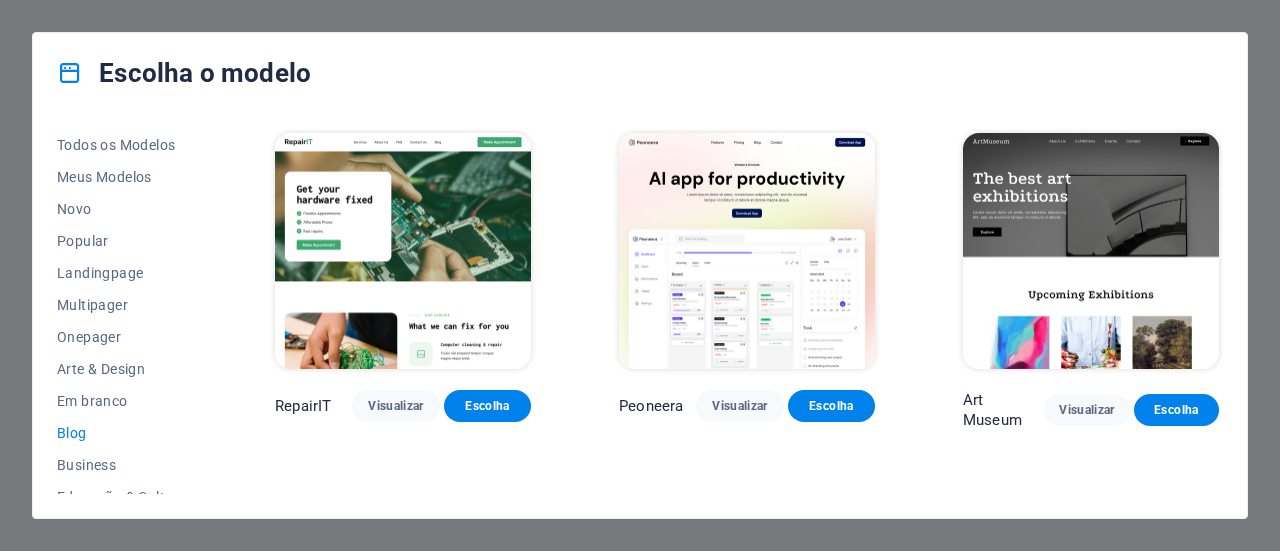 scroll, scrollTop: 0, scrollLeft: 0, axis: both 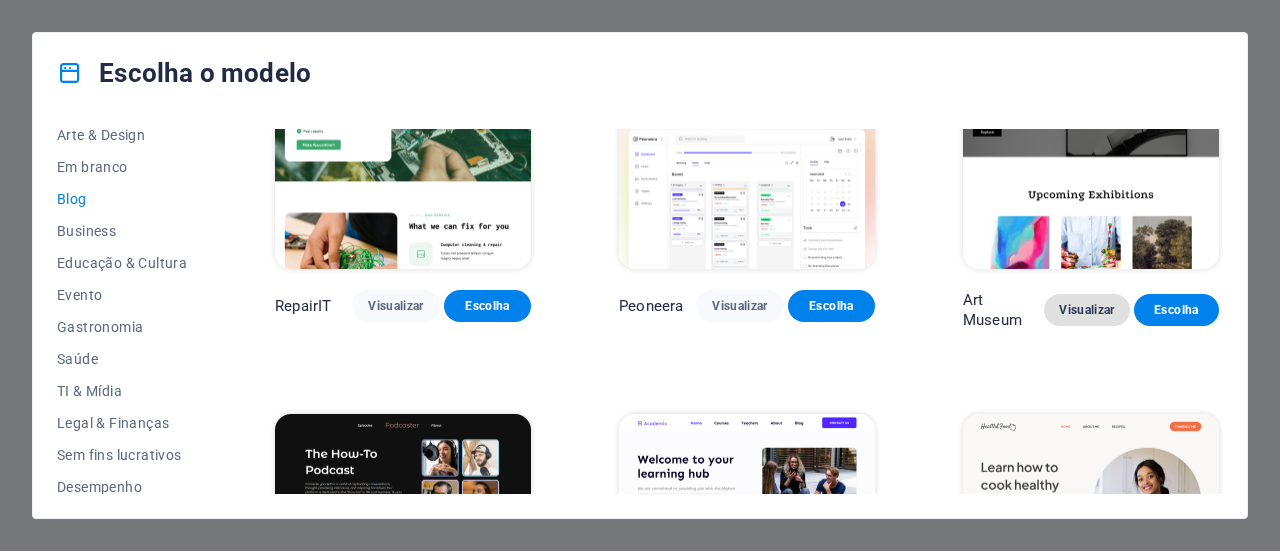 click on "Visualizar" at bounding box center [1086, 310] 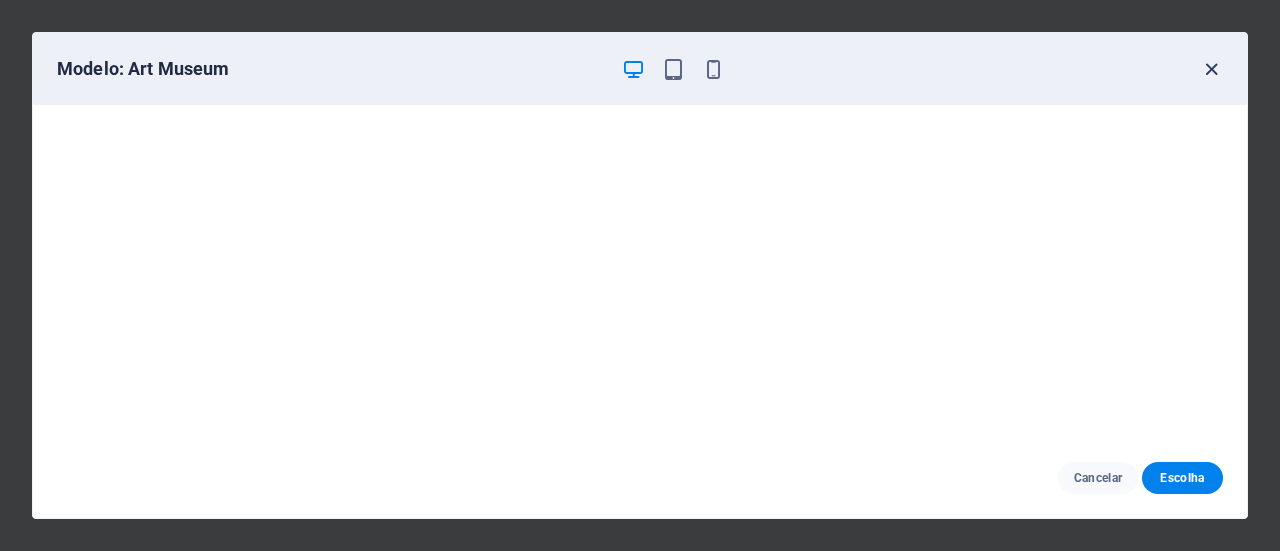 click at bounding box center [1211, 69] 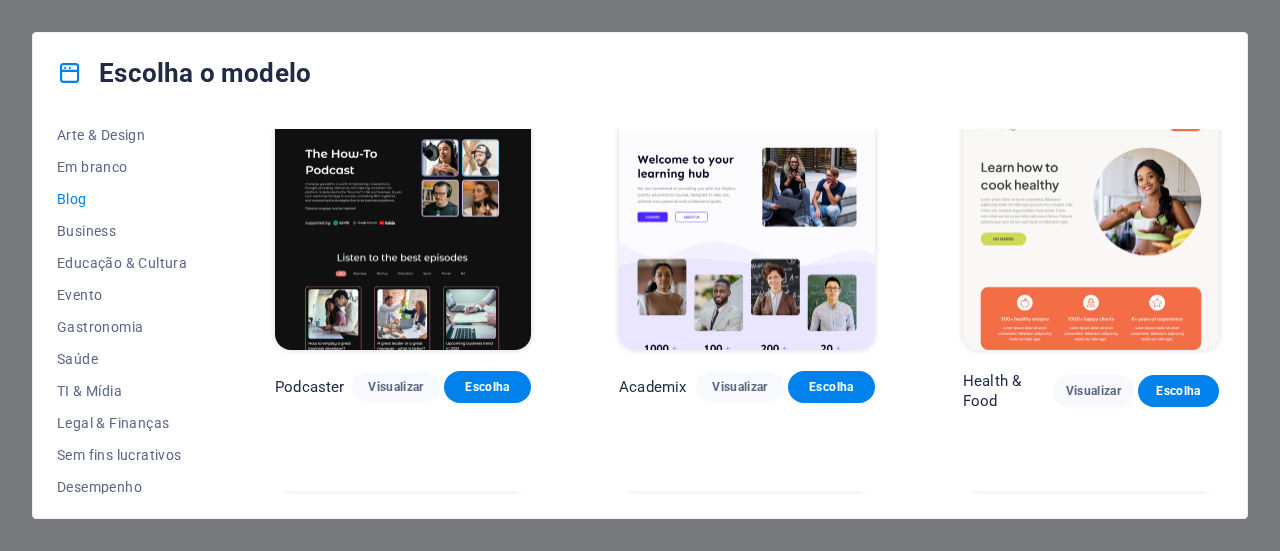 scroll, scrollTop: 500, scrollLeft: 0, axis: vertical 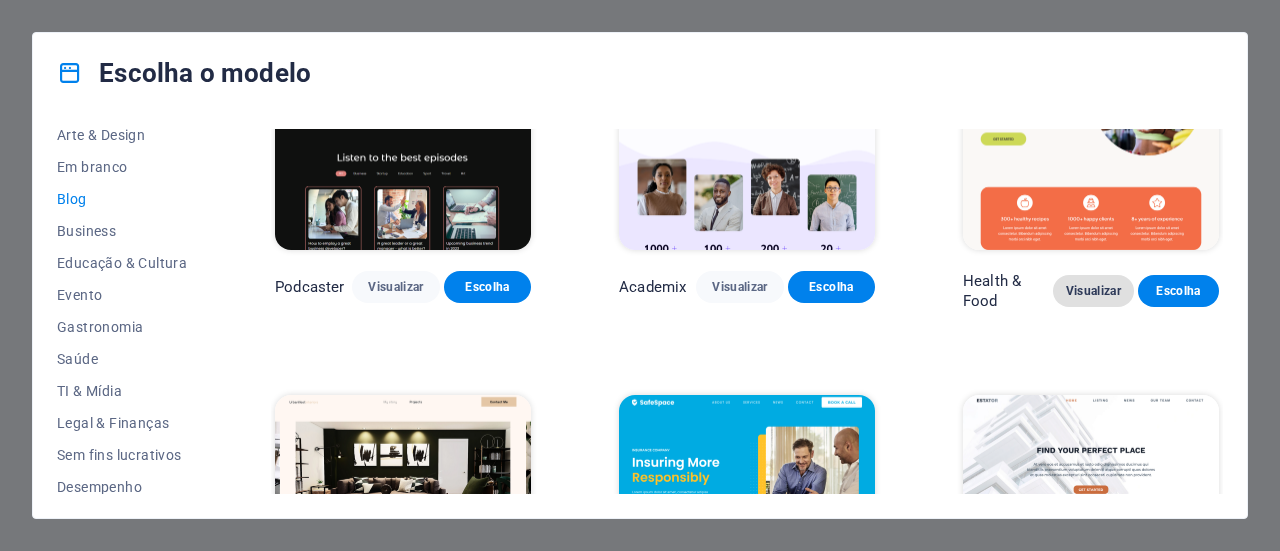 click on "Visualizar" at bounding box center [1093, 291] 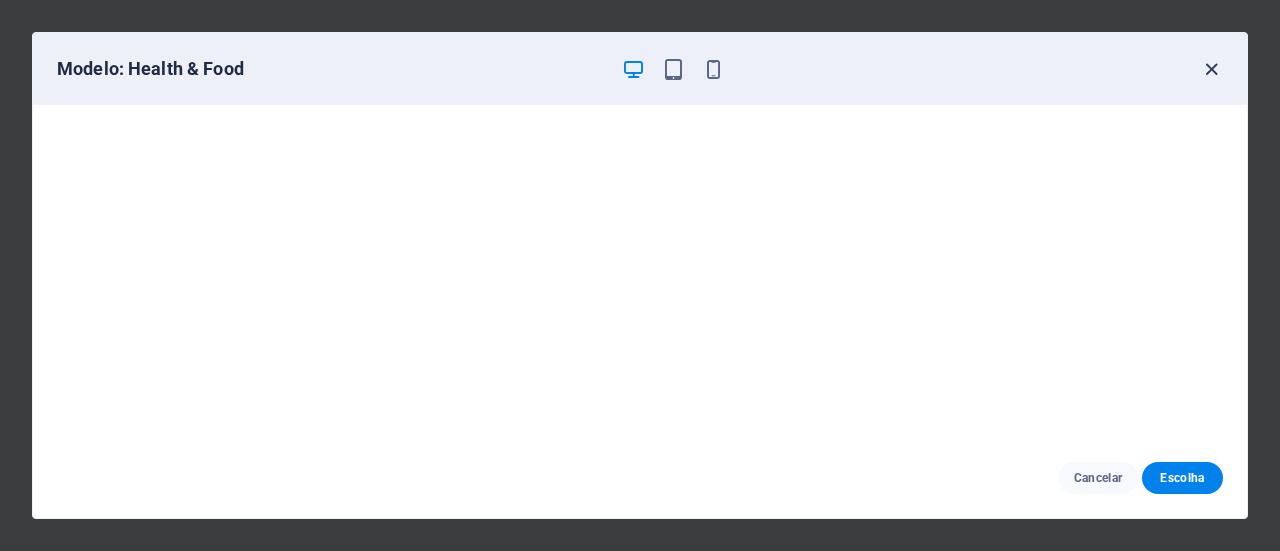 click at bounding box center [1211, 69] 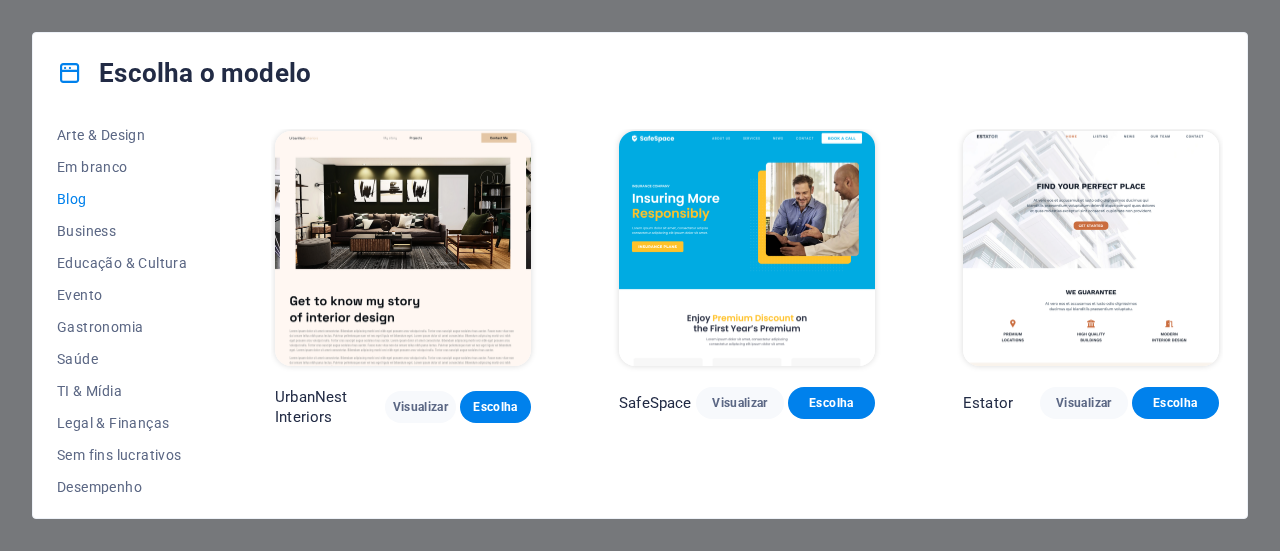 scroll, scrollTop: 800, scrollLeft: 0, axis: vertical 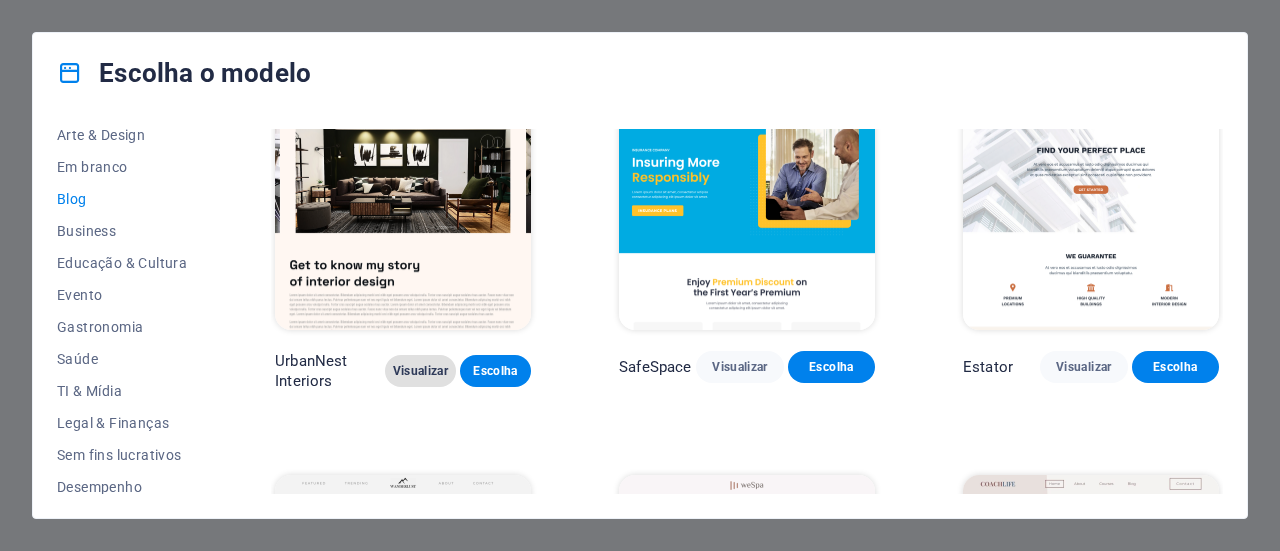 click on "Visualizar" at bounding box center [420, 371] 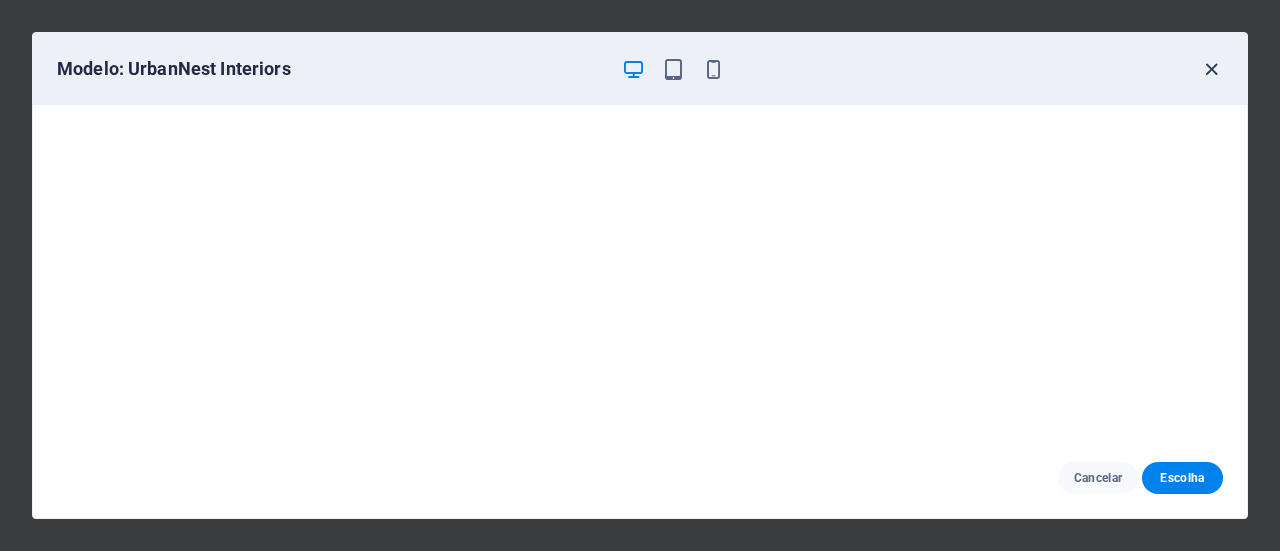 click at bounding box center (1211, 69) 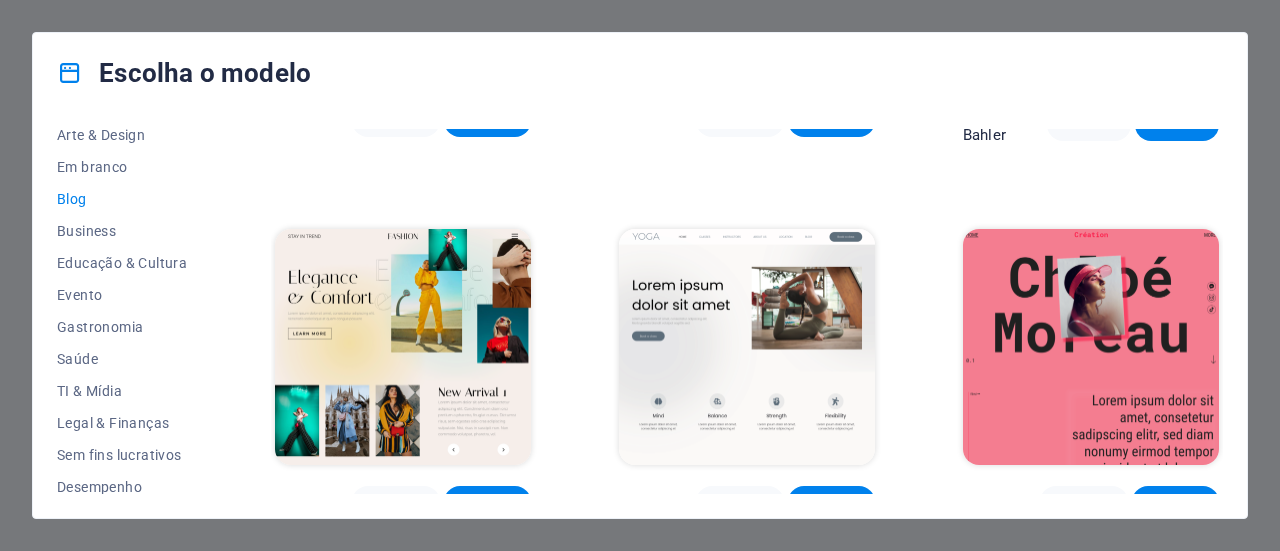 scroll, scrollTop: 1900, scrollLeft: 0, axis: vertical 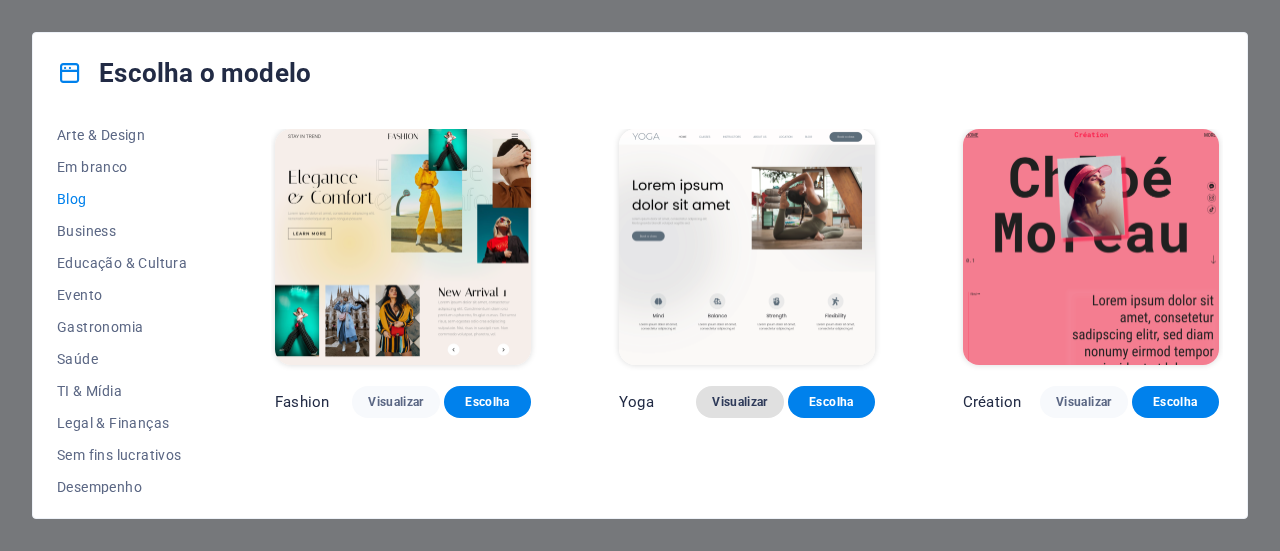 click on "Visualizar" at bounding box center (739, 402) 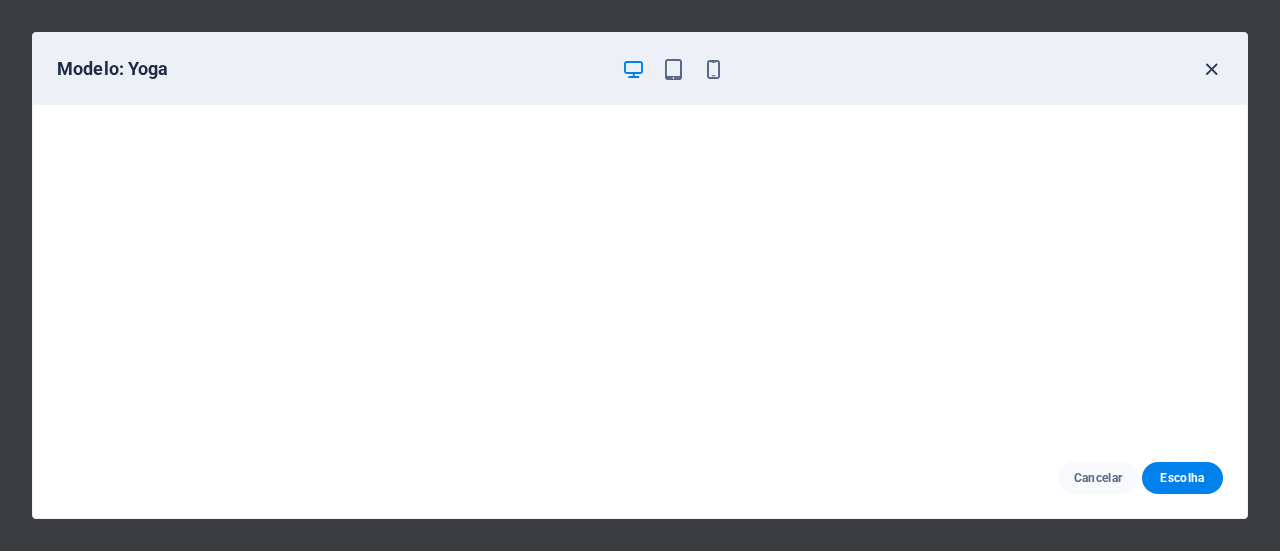 click at bounding box center [1211, 69] 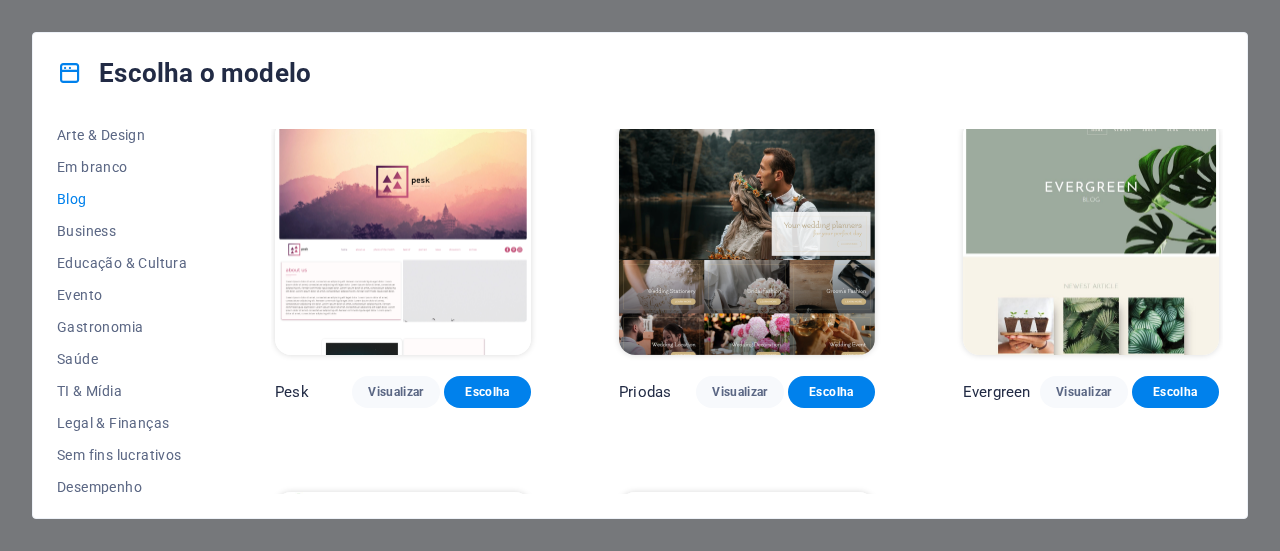 scroll, scrollTop: 2300, scrollLeft: 0, axis: vertical 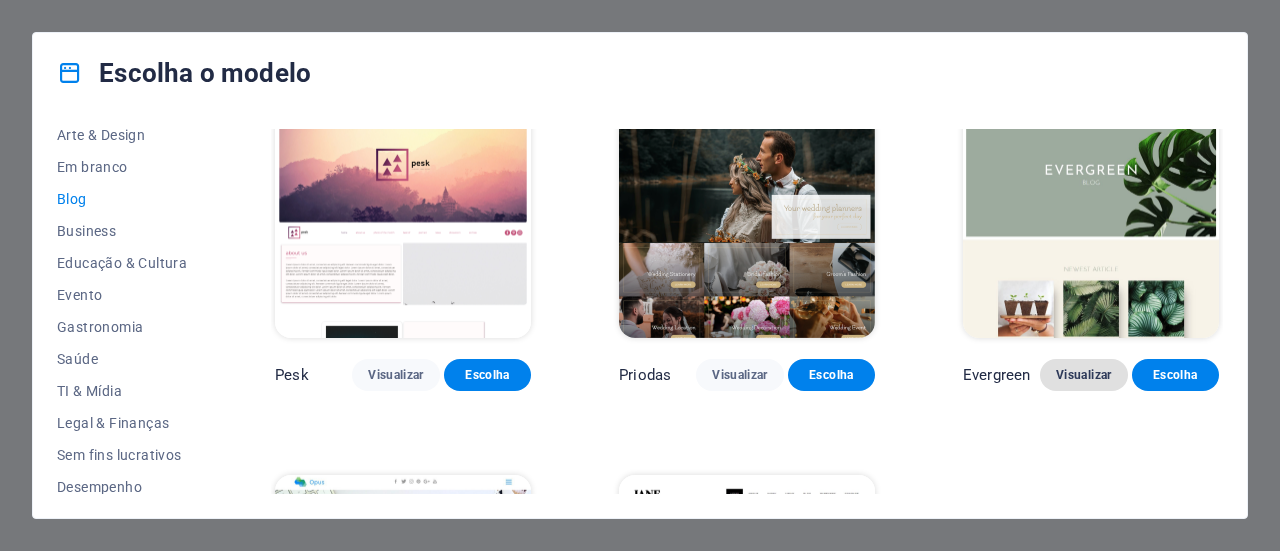 click on "Visualizar" at bounding box center [1083, 375] 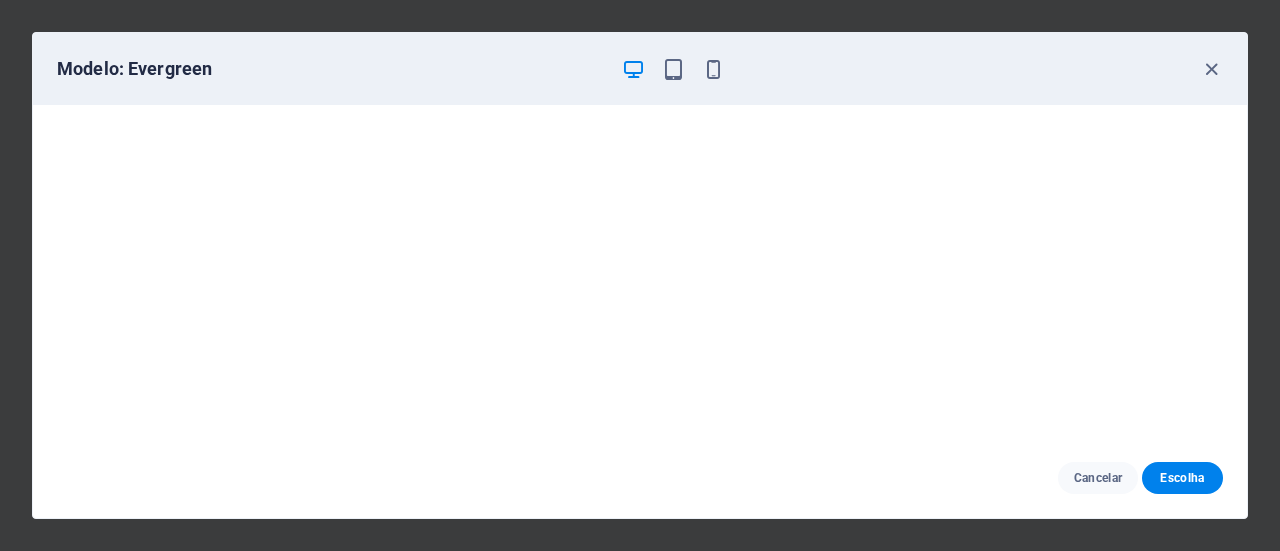 scroll, scrollTop: 0, scrollLeft: 0, axis: both 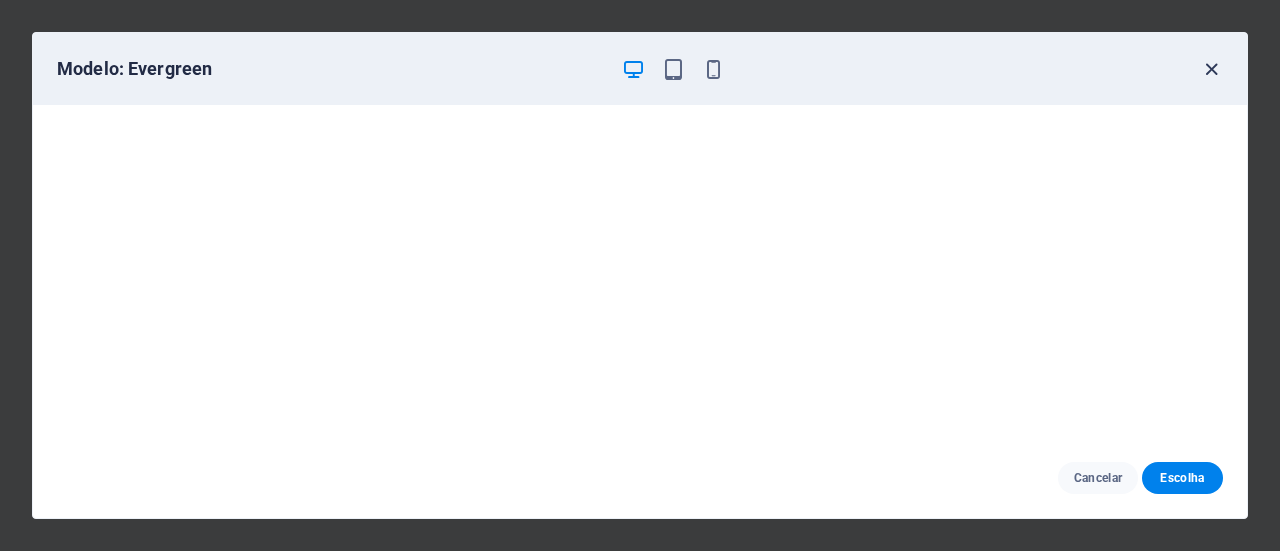click at bounding box center [1211, 69] 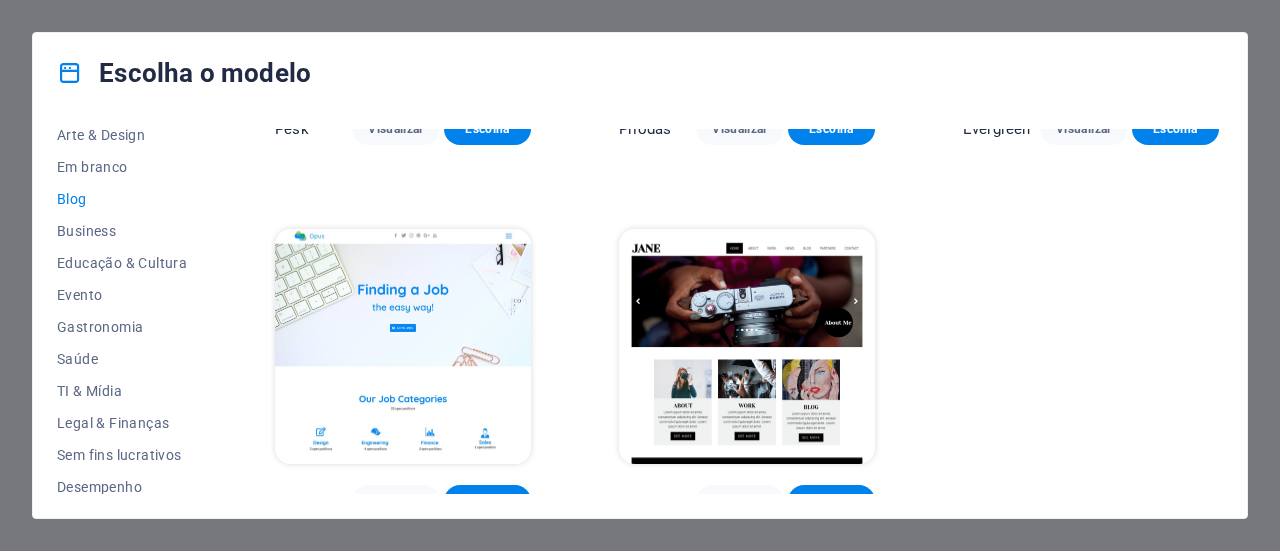 scroll, scrollTop: 2551, scrollLeft: 0, axis: vertical 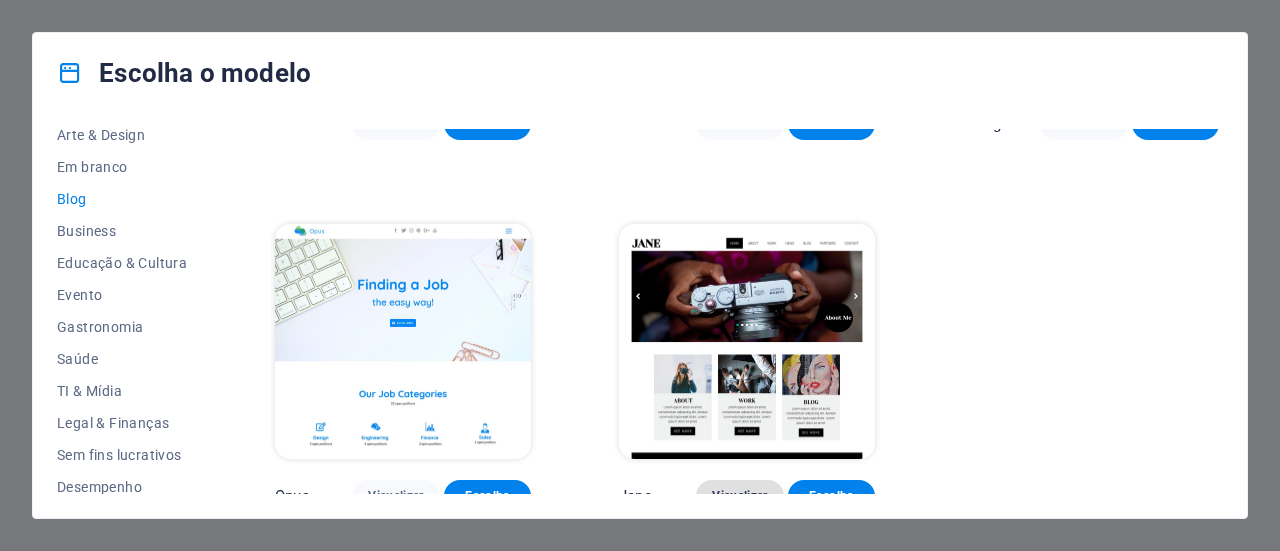 click on "Visualizar" at bounding box center (739, 496) 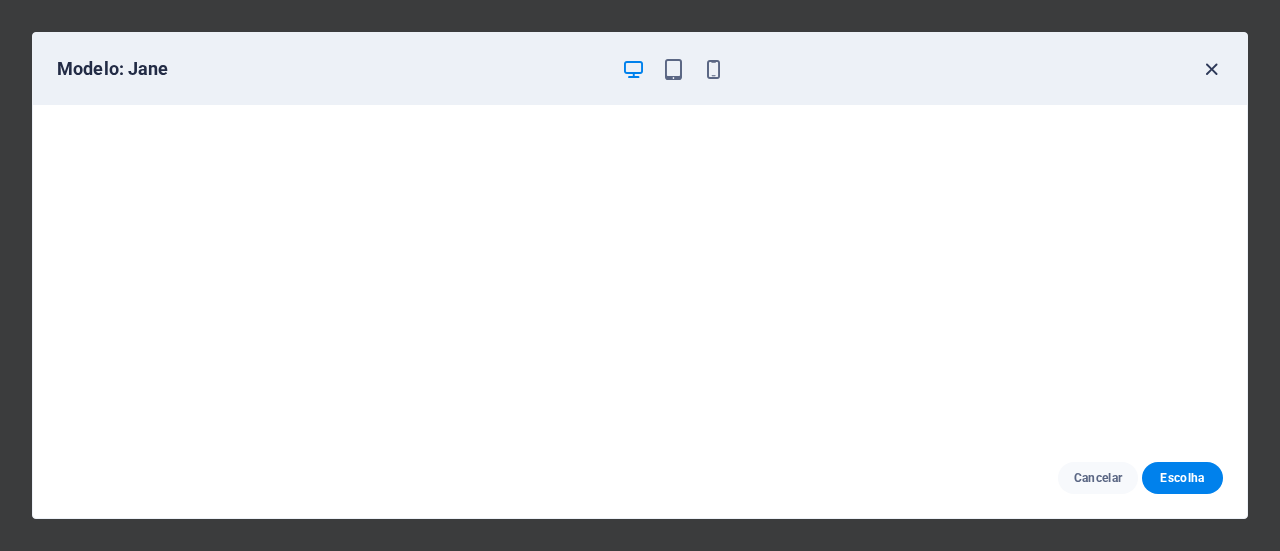 click at bounding box center (1211, 69) 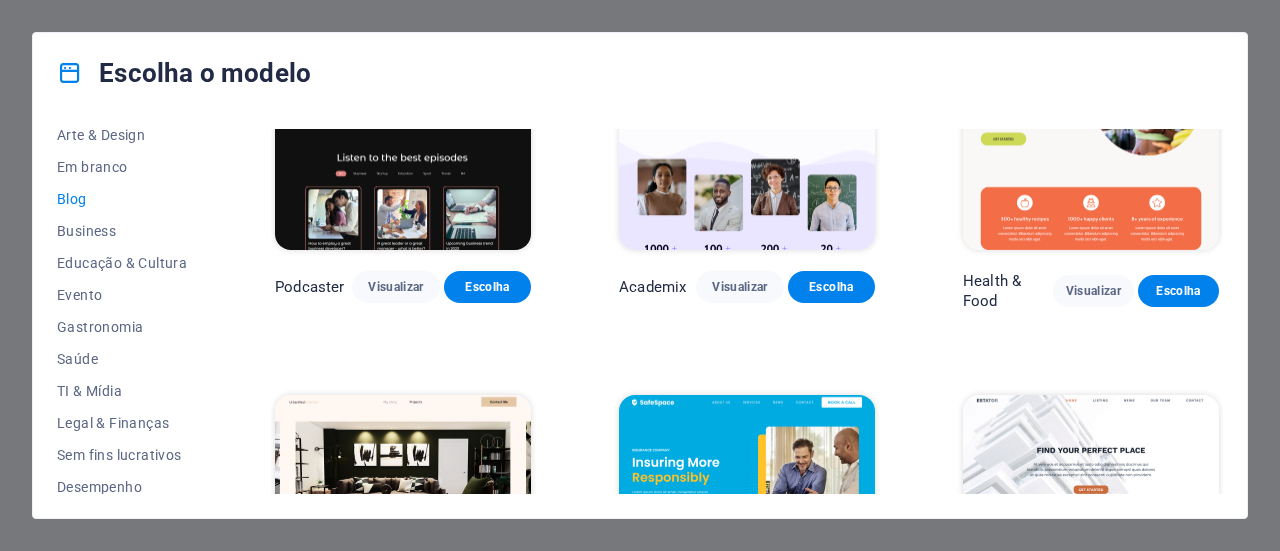 scroll, scrollTop: 400, scrollLeft: 0, axis: vertical 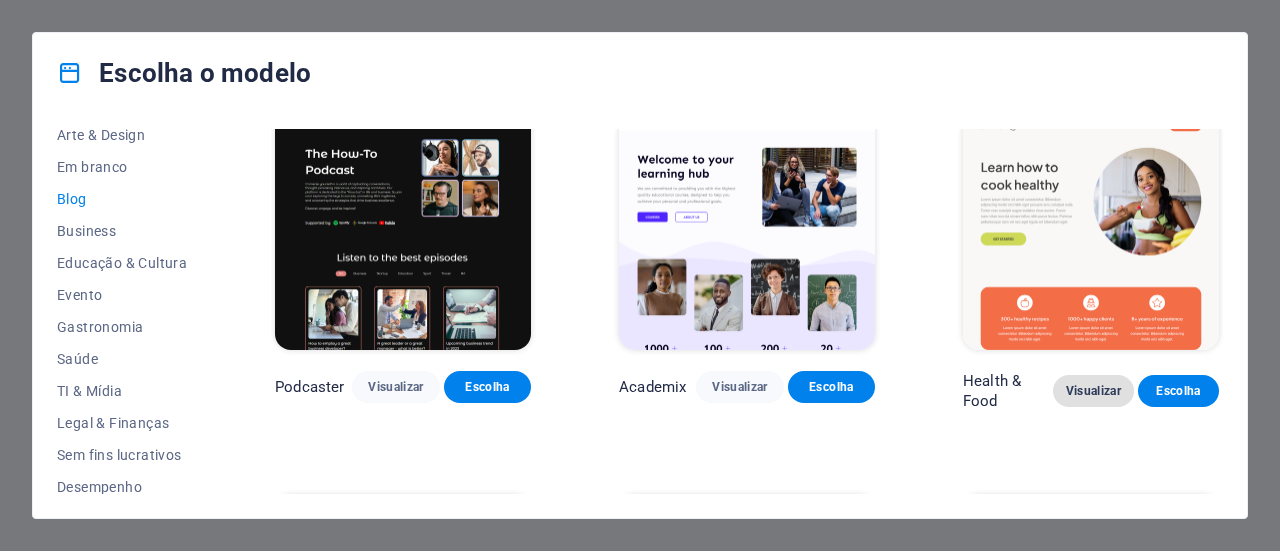 click on "Visualizar" at bounding box center [1093, 391] 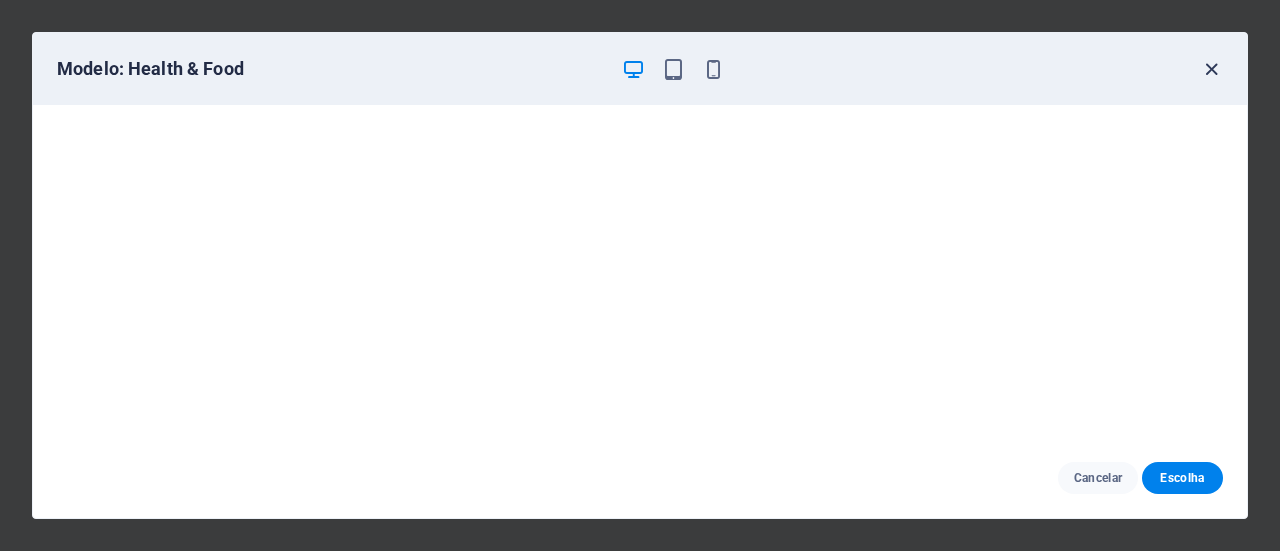 click at bounding box center [1211, 69] 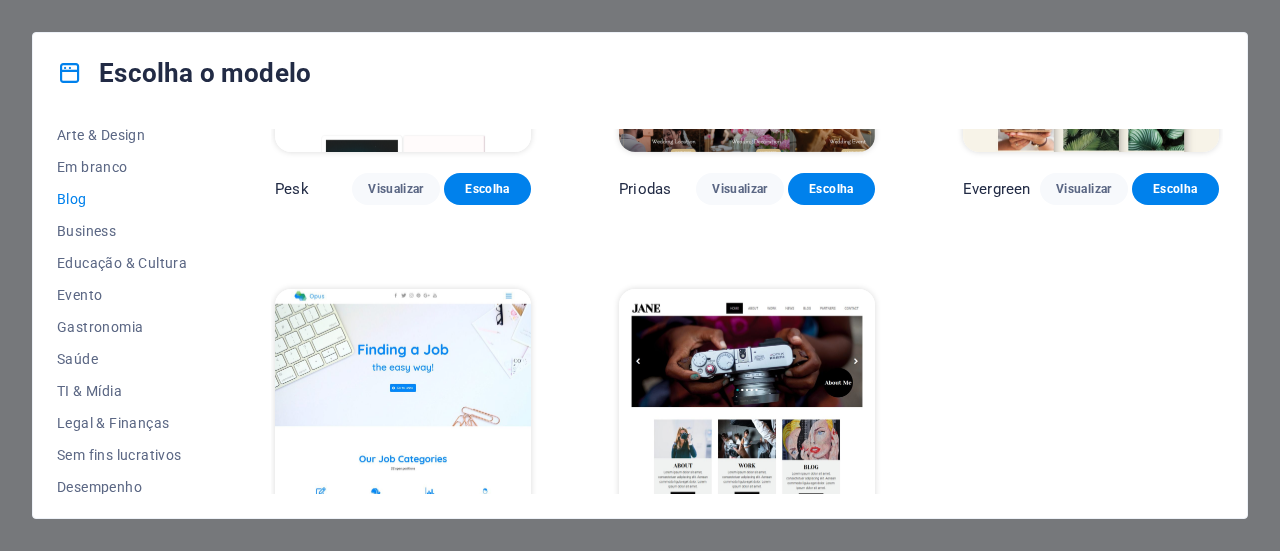 scroll, scrollTop: 2551, scrollLeft: 0, axis: vertical 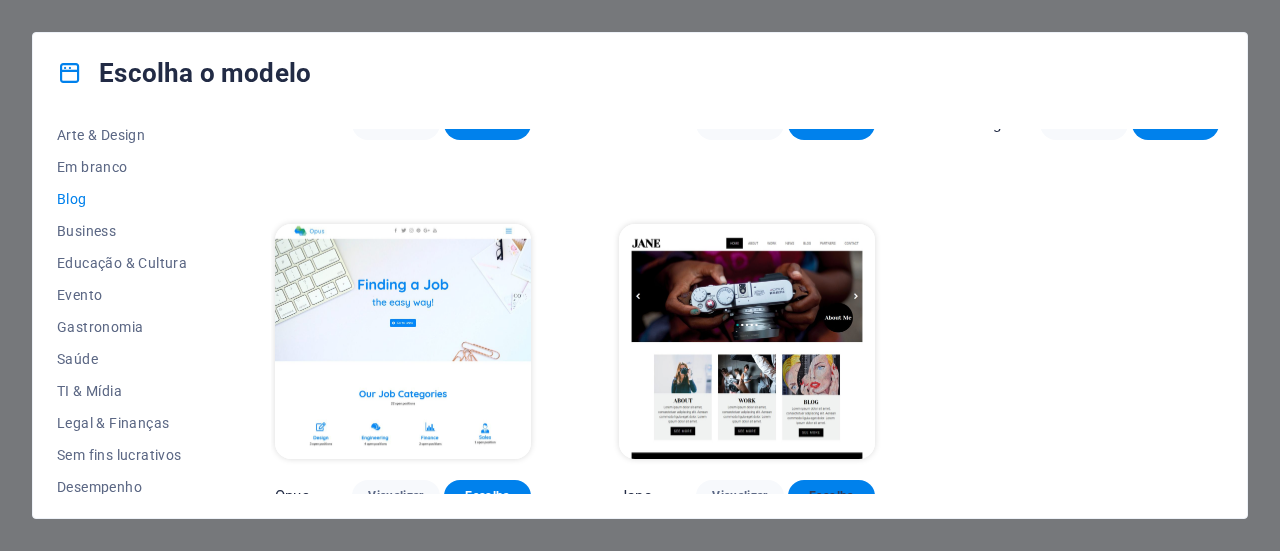 click on "Escolha" at bounding box center (831, 496) 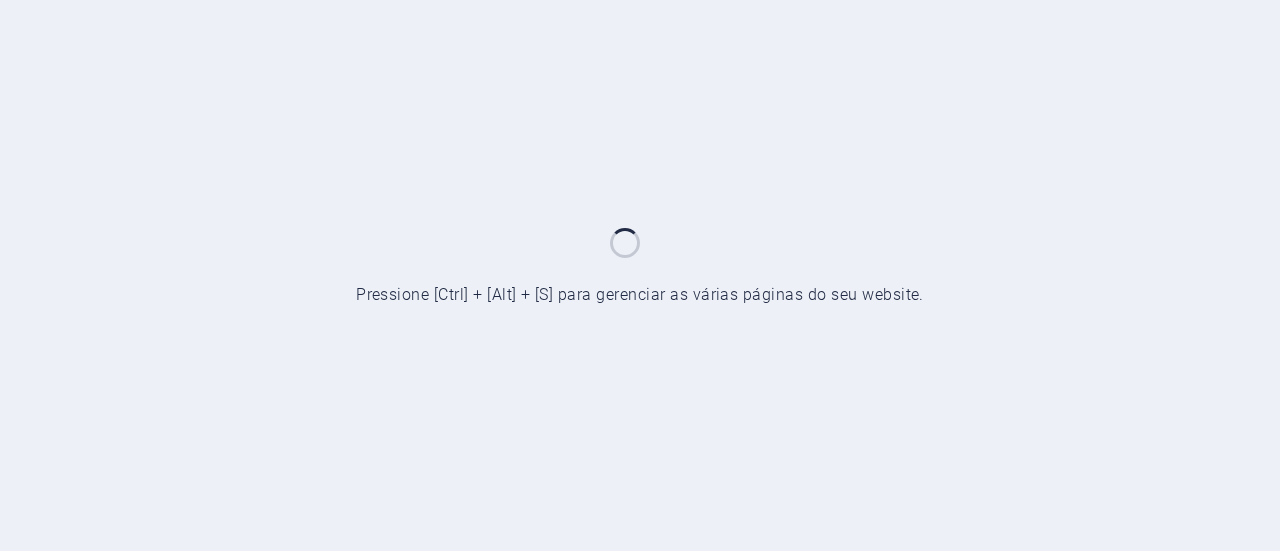 scroll, scrollTop: 0, scrollLeft: 0, axis: both 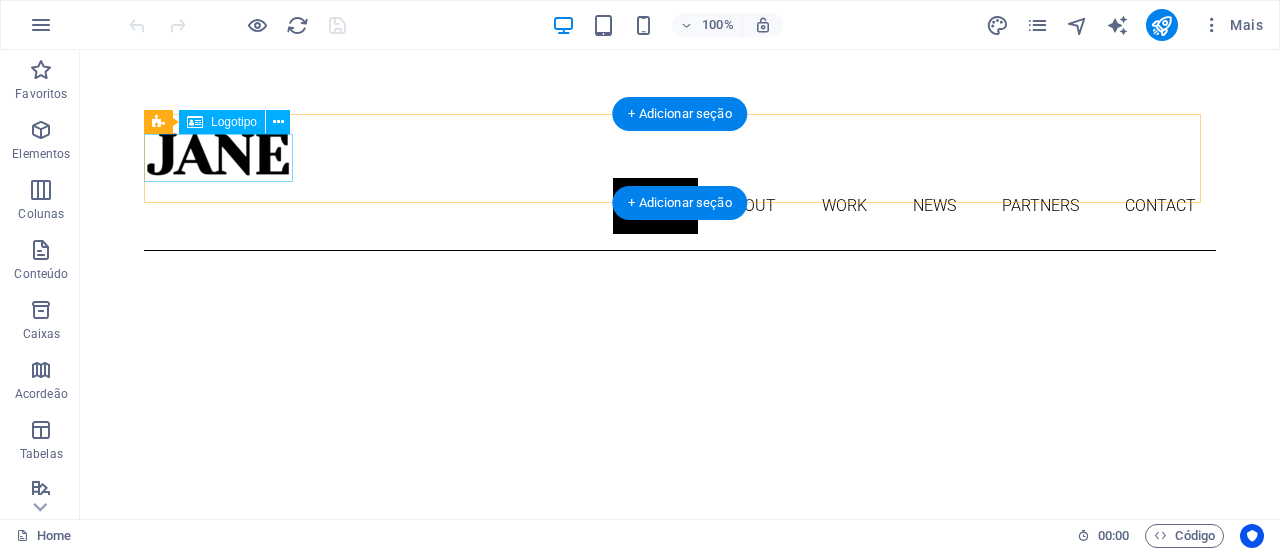 click at bounding box center [680, 154] 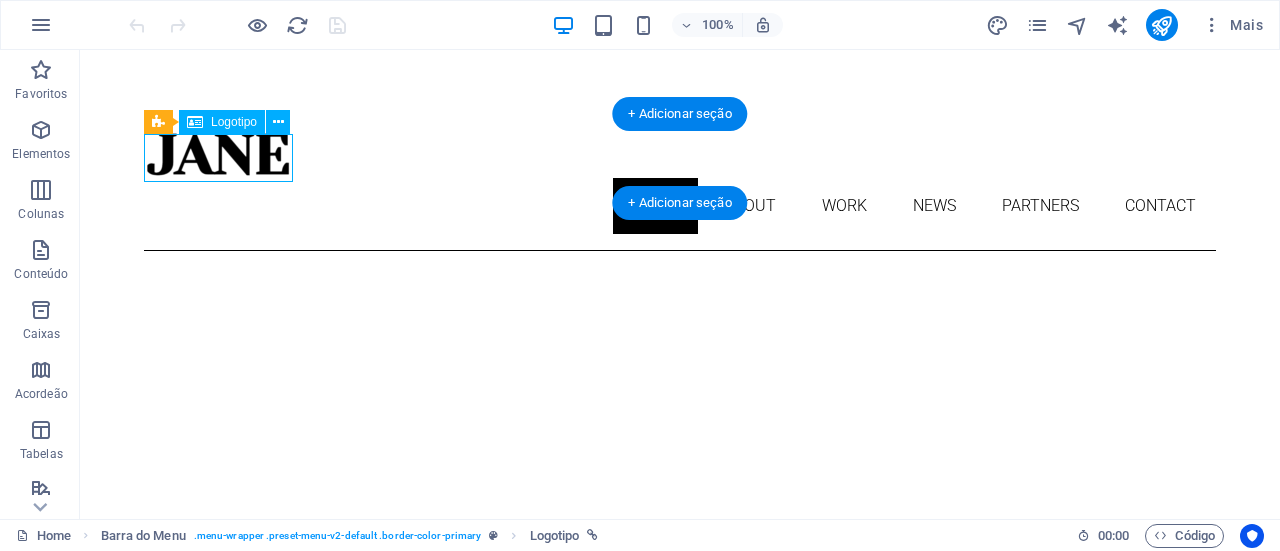 click at bounding box center [680, 154] 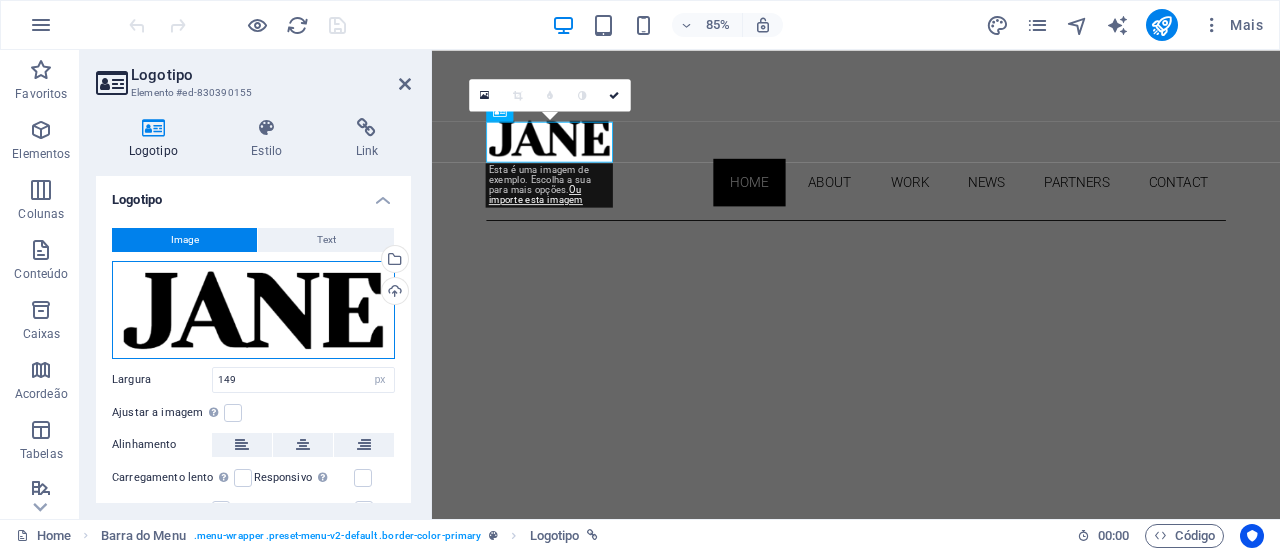 click on "Arraste os arquivos aqui, clique para escolher os arquivos ou selecione os arquivos em Arquivos ou em nossa galeria de fotos e vídeos gratuitos" at bounding box center [253, 310] 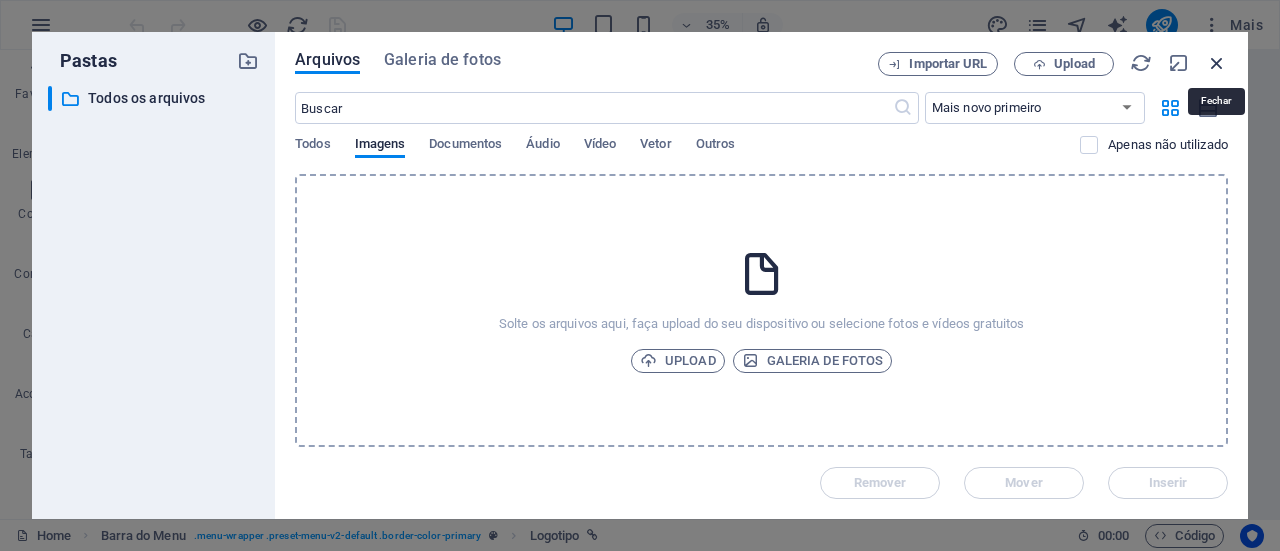 click at bounding box center (1217, 63) 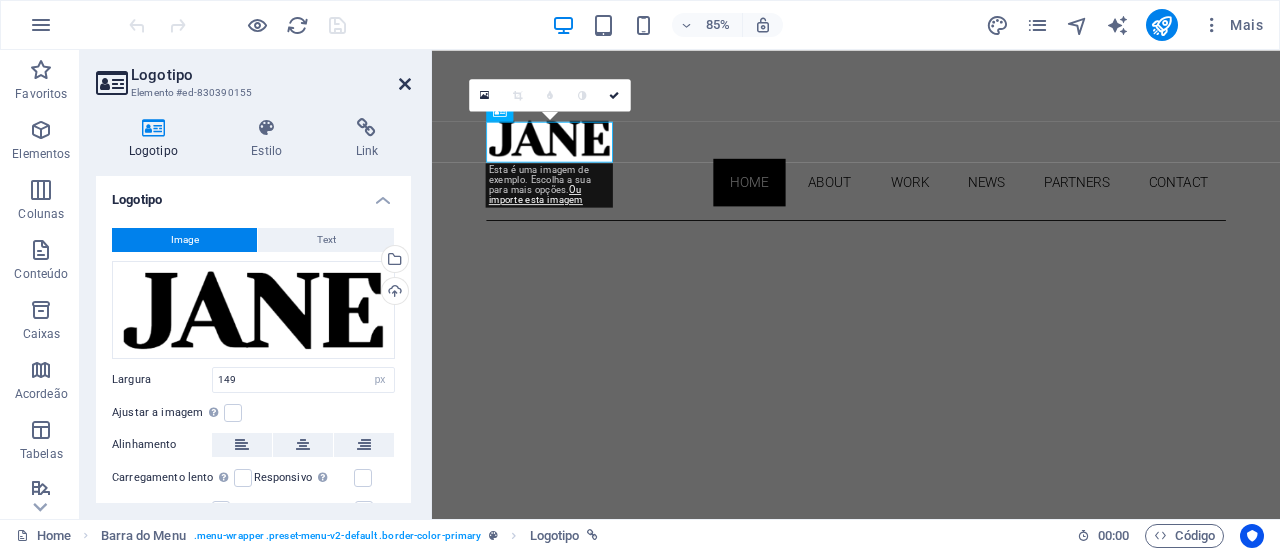 click at bounding box center [405, 84] 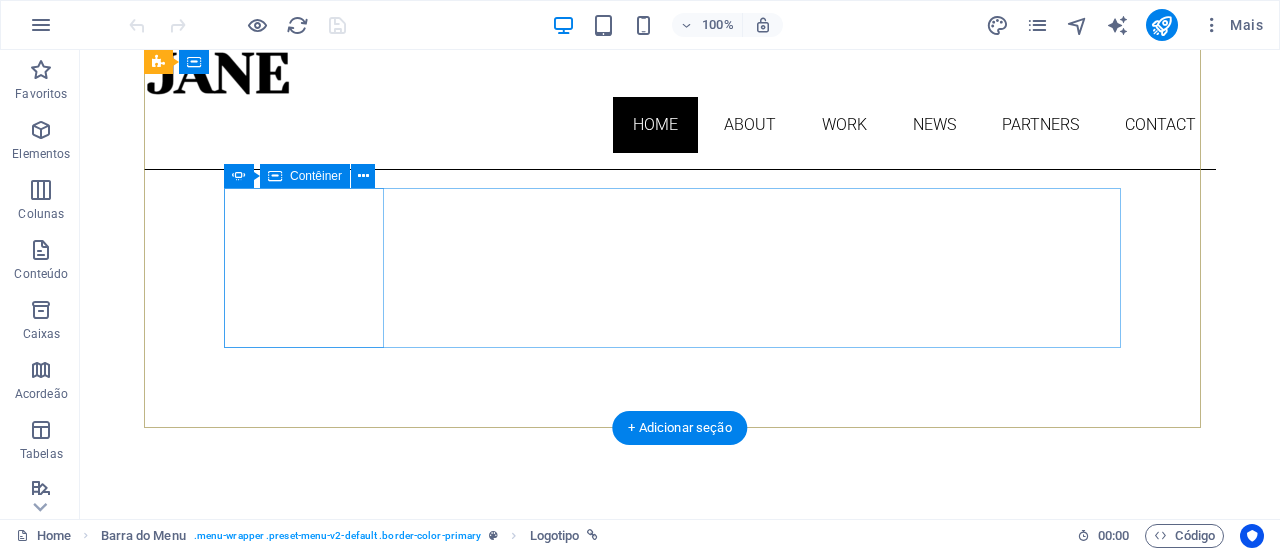 scroll, scrollTop: 200, scrollLeft: 0, axis: vertical 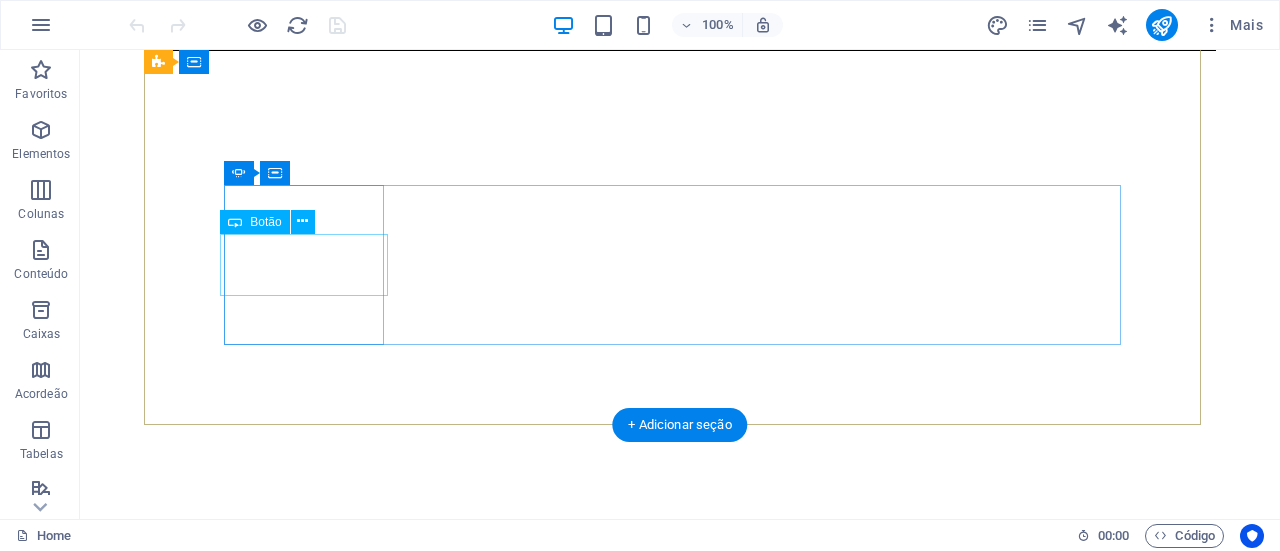 click on "Contact" at bounding box center [-176, 1065] 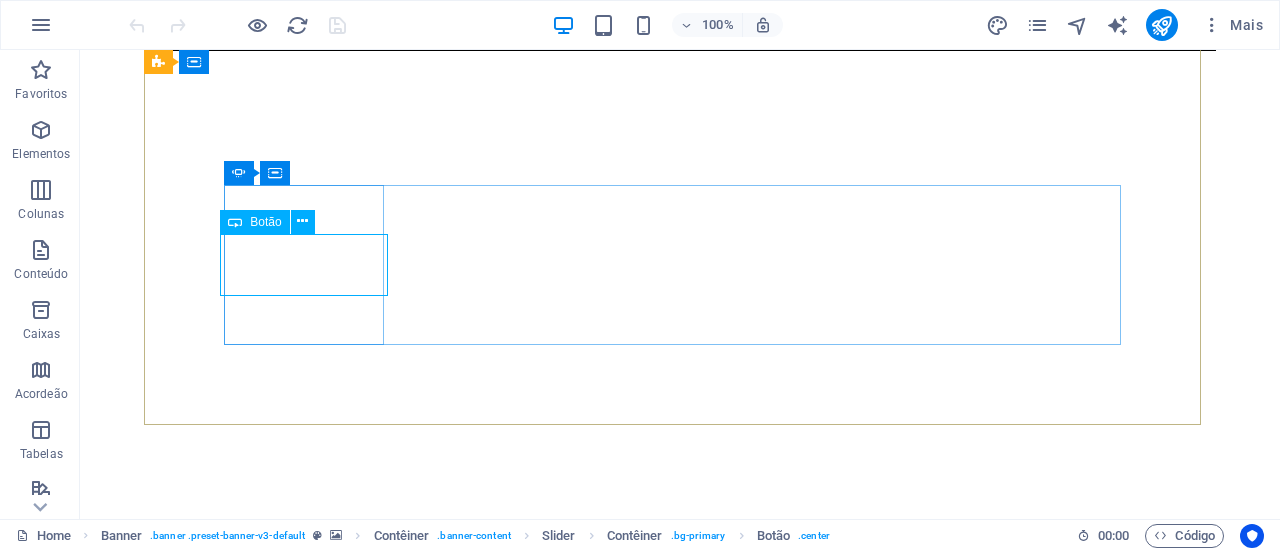 click on "Botão" at bounding box center (265, 222) 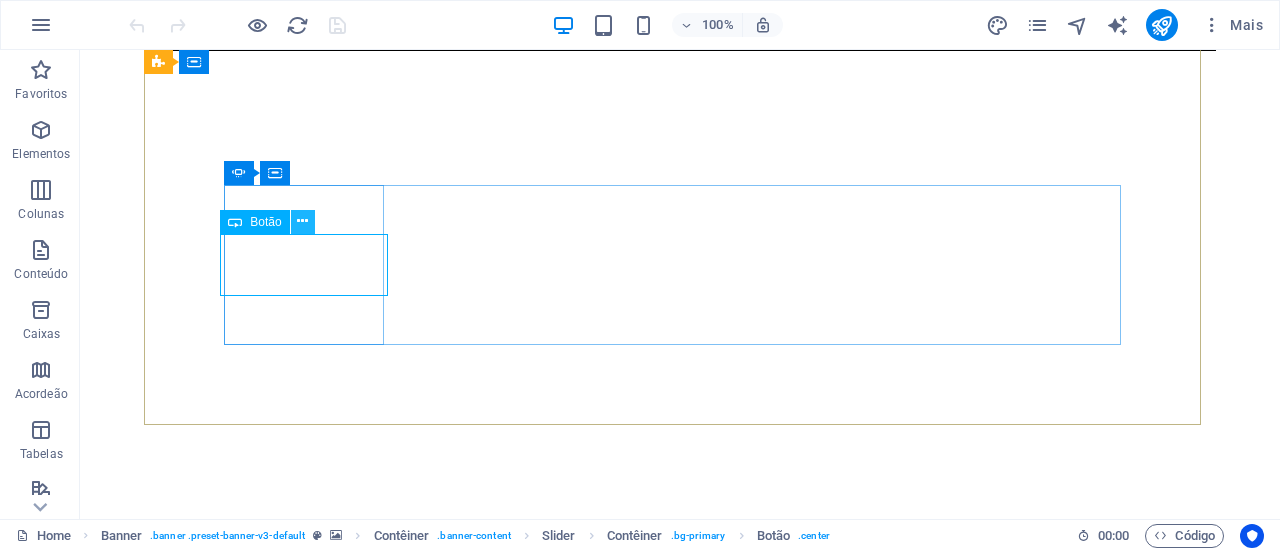 click at bounding box center (303, 222) 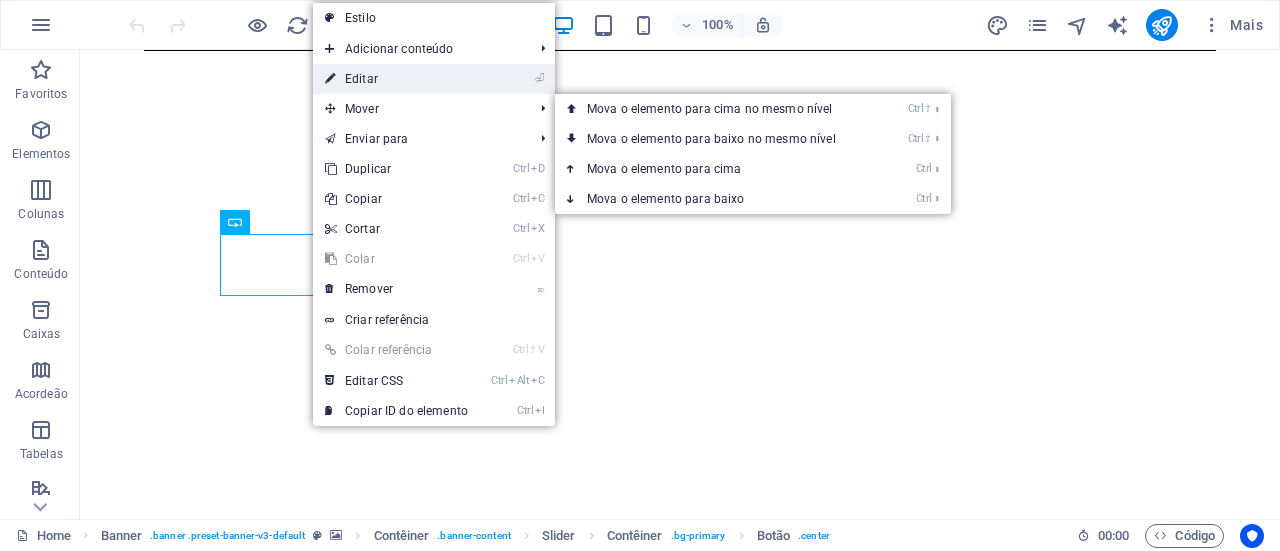 click on "⏎  Editar" at bounding box center (396, 79) 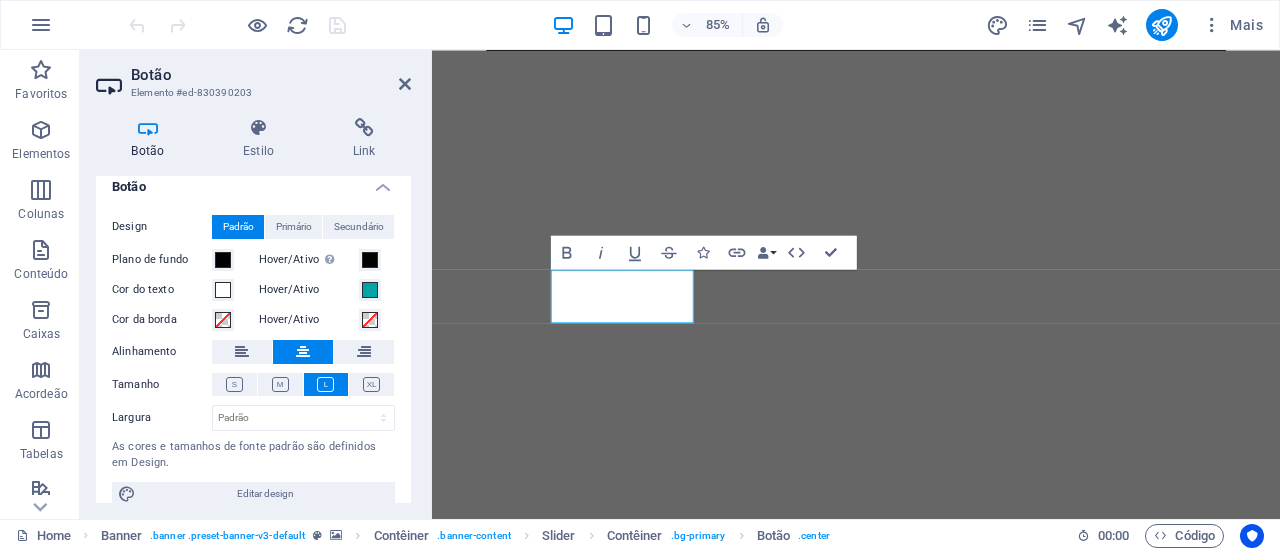 scroll, scrollTop: 0, scrollLeft: 0, axis: both 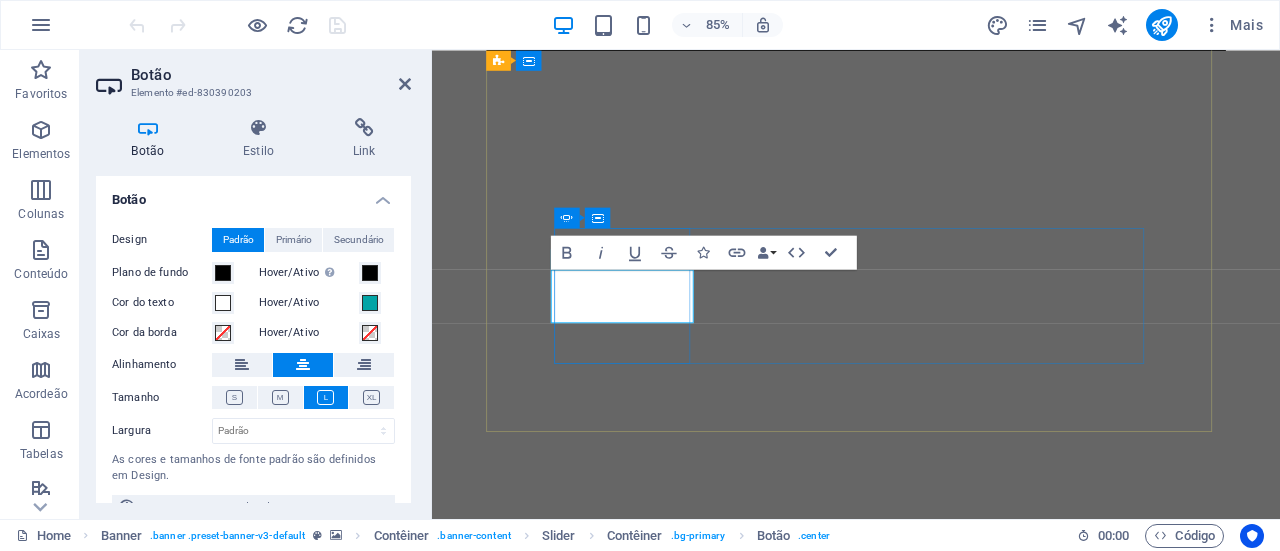 click on "Contact" at bounding box center (176, 1083) 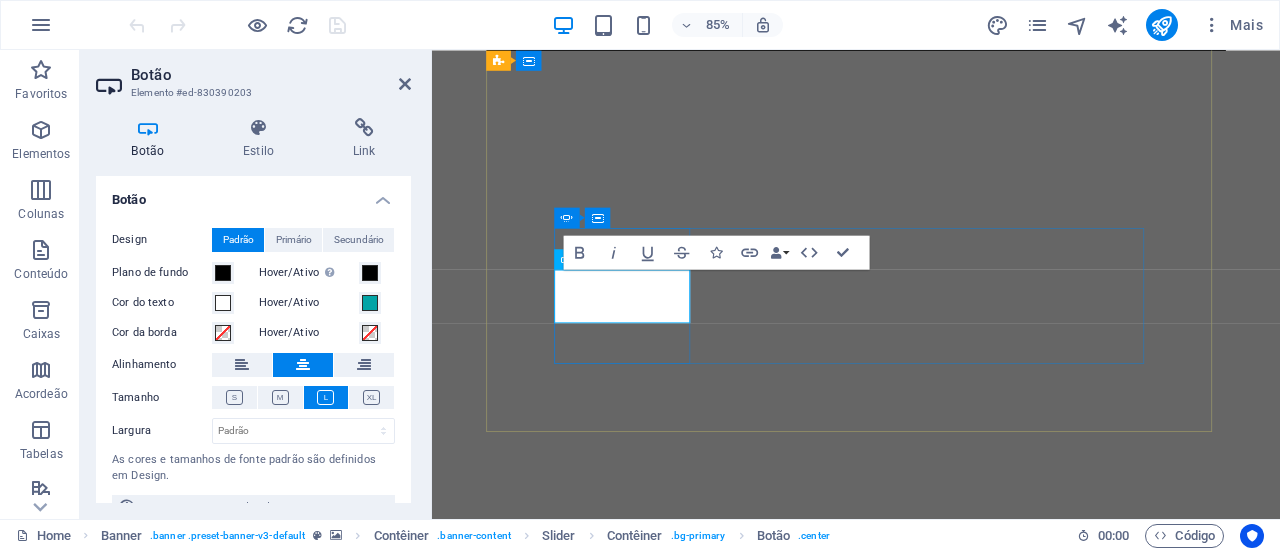 type 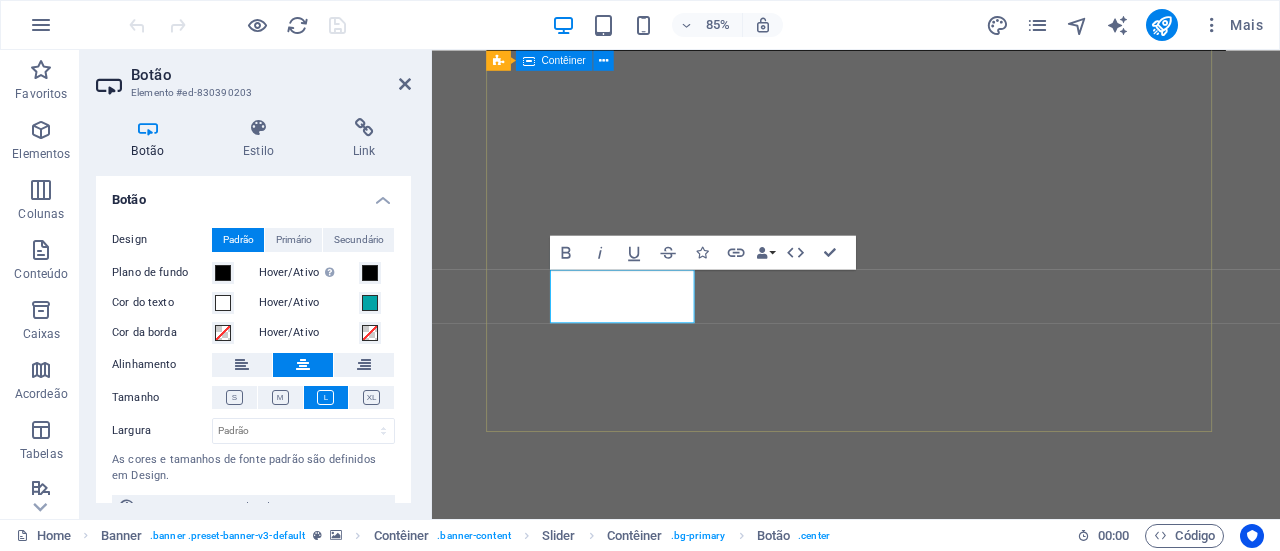 click on "Skip to main content
Home About Work News Partners Contact About me My work Partners Contato About Lorem ipsum dolor sit amet, consectetuer adipiscing elit. Aenean commodo ligula eget dolor. Lorem ipsum dolor sit amet. see more Work Lorem ipsum dolor sit amet, consectetuer adipiscing elit. Aenean commodo ligula eget dolor. Lorem ipsum dolor sit amet. see more Blog Lorem ipsum dolor sit amet, consectetuer adipiscing elit. Aenean commodo ligula eget dolor. Lorem ipsum dolor sit amet. see more Phone Call me! +1-[PHONE] Social Facebook Instagram Twitter Contact [EMAIL] Legal Notice Privacy" at bounding box center (931, 2241) 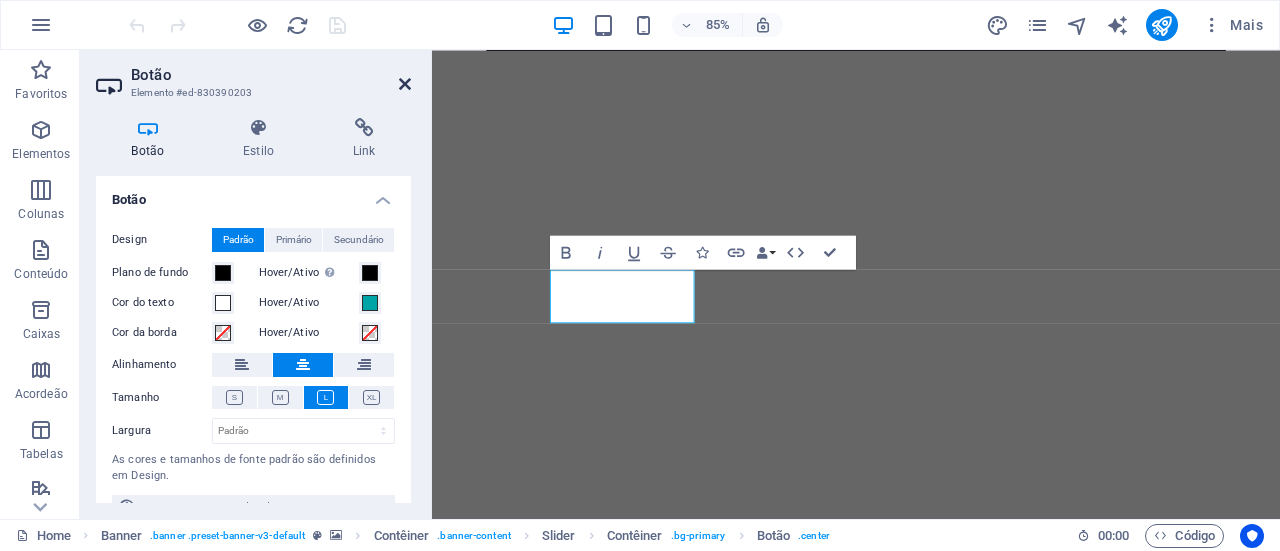 click at bounding box center (405, 84) 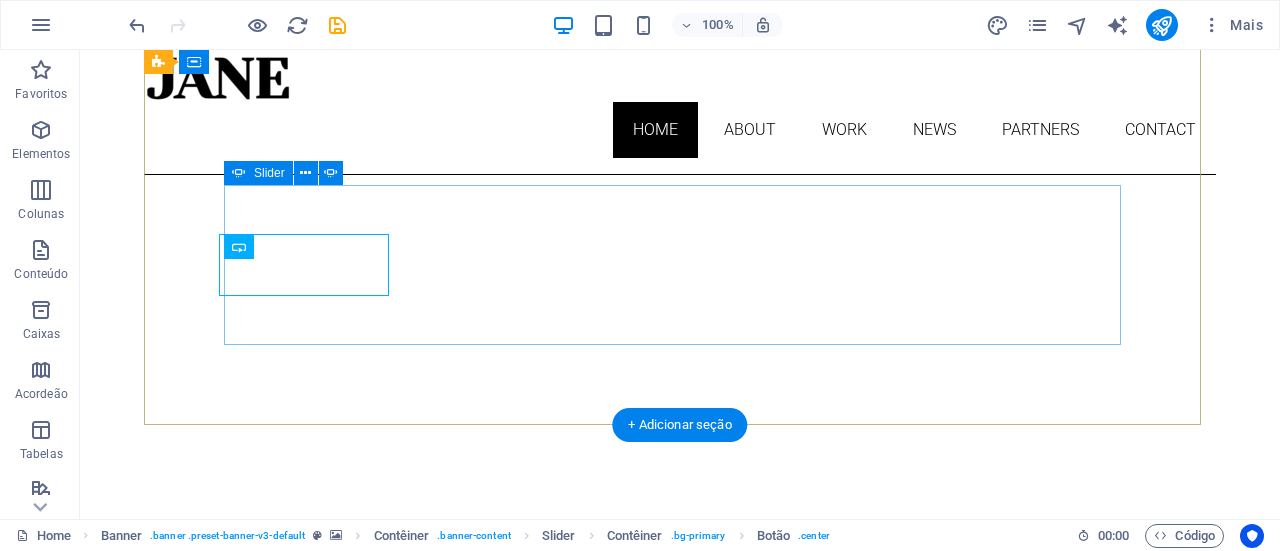 scroll, scrollTop: 0, scrollLeft: 0, axis: both 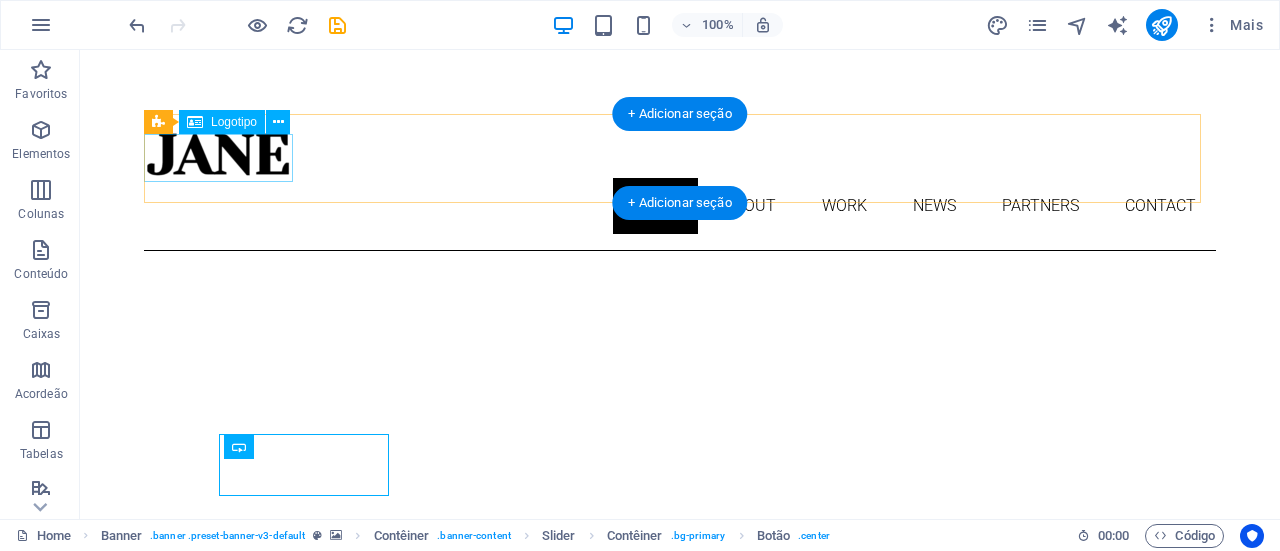 click at bounding box center (680, 154) 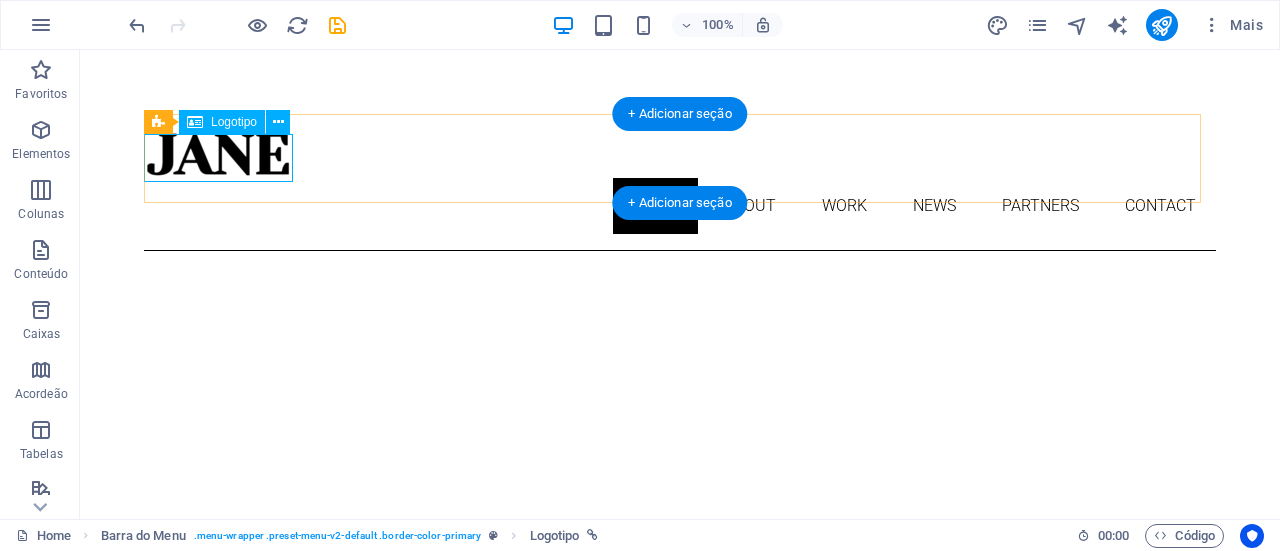 click on "Logotipo" at bounding box center (234, 122) 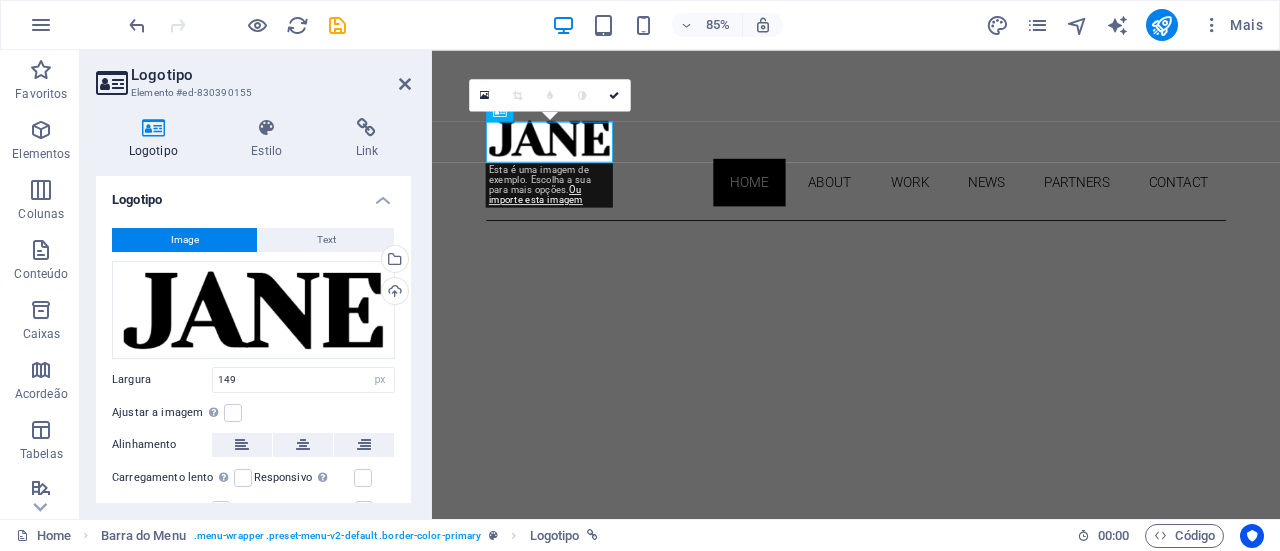 click at bounding box center [153, 128] 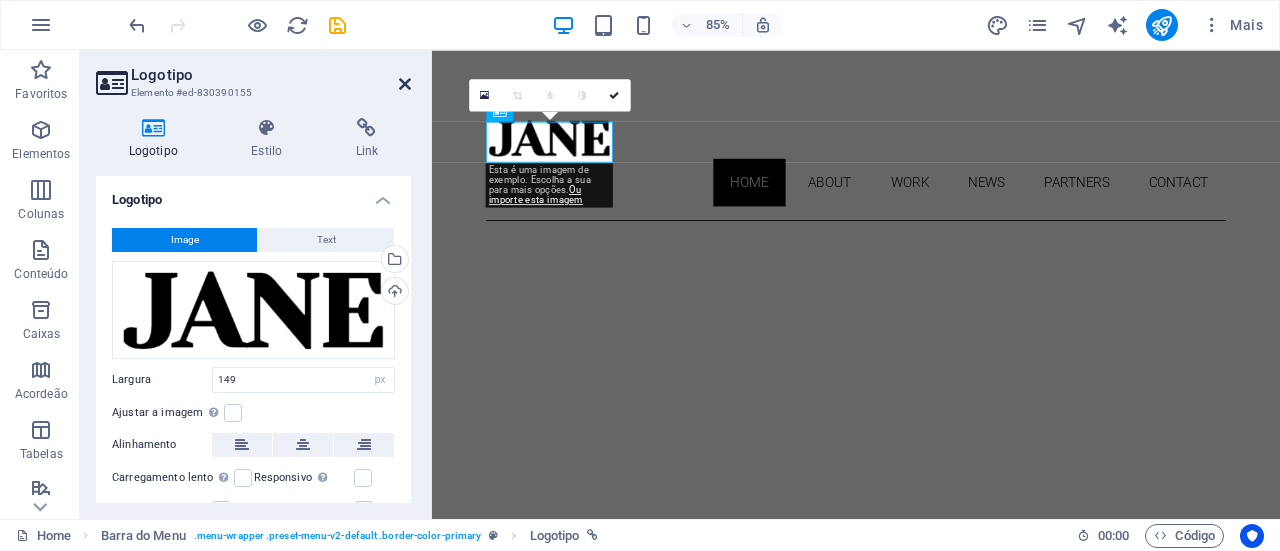 click at bounding box center (405, 84) 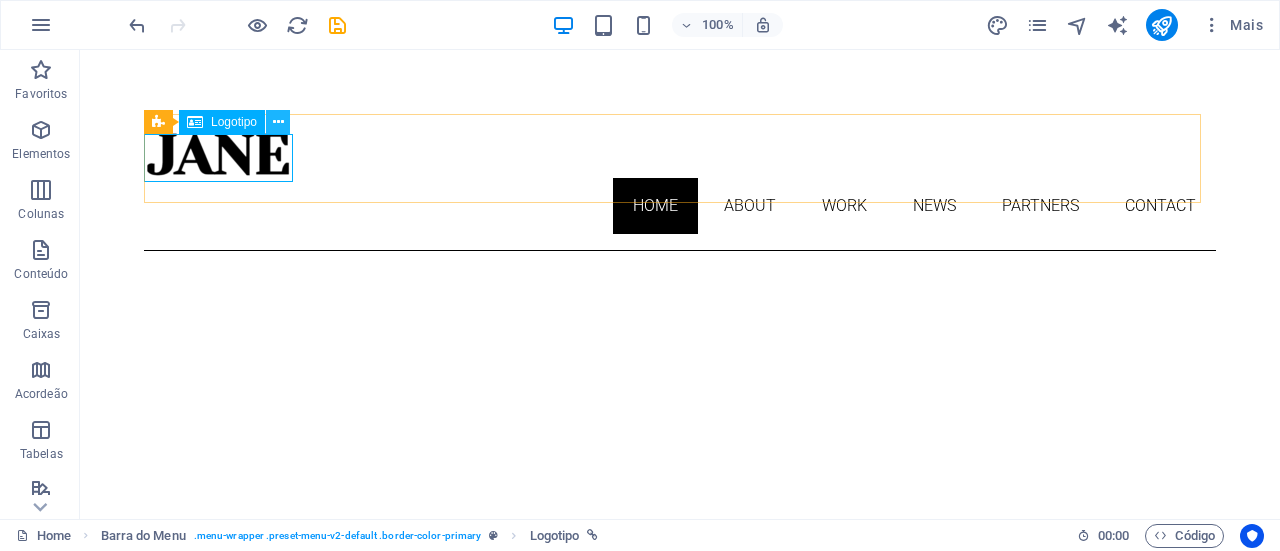 click at bounding box center (278, 122) 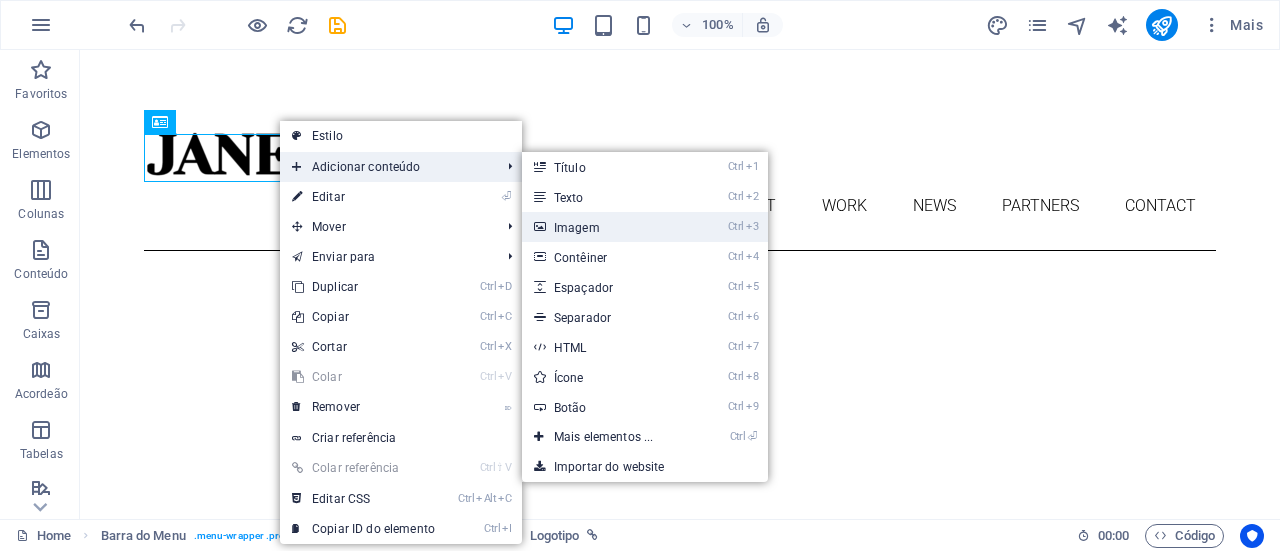 click on "Ctrl 3  Imagem" at bounding box center (608, 227) 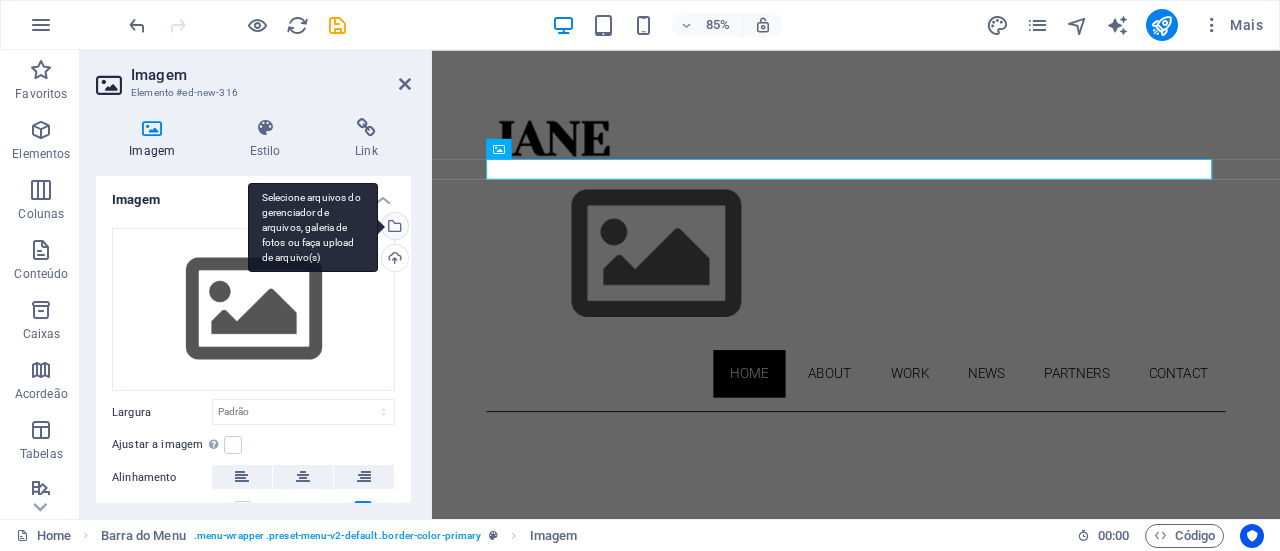 click on "Selecione arquivos do gerenciador de arquivos, galeria de fotos ou faça upload de arquivo(s)" at bounding box center [393, 228] 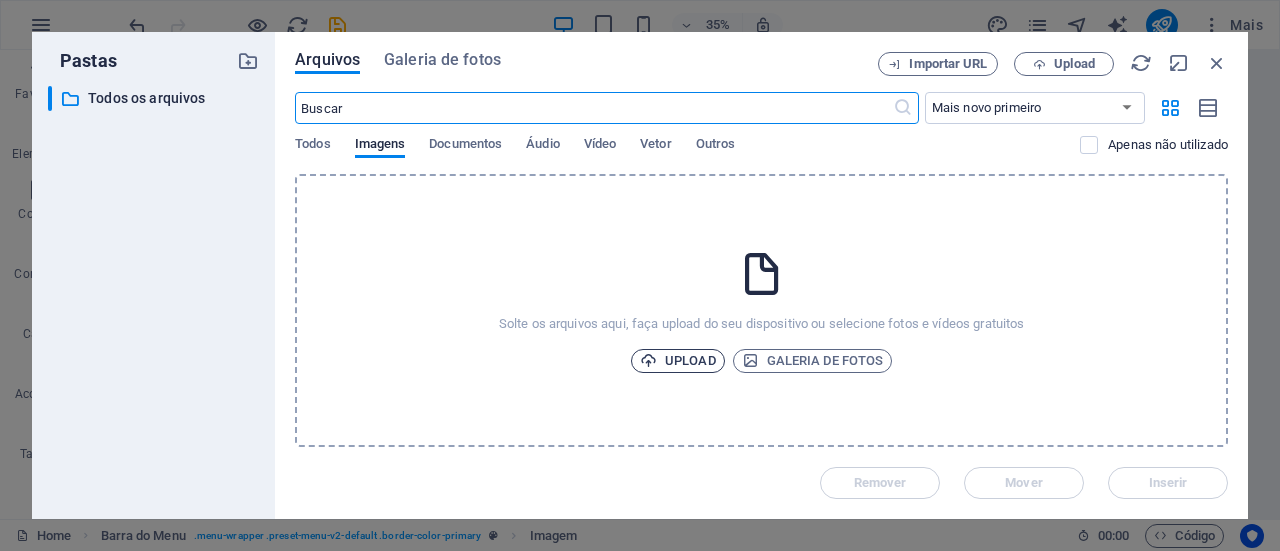click at bounding box center [648, 360] 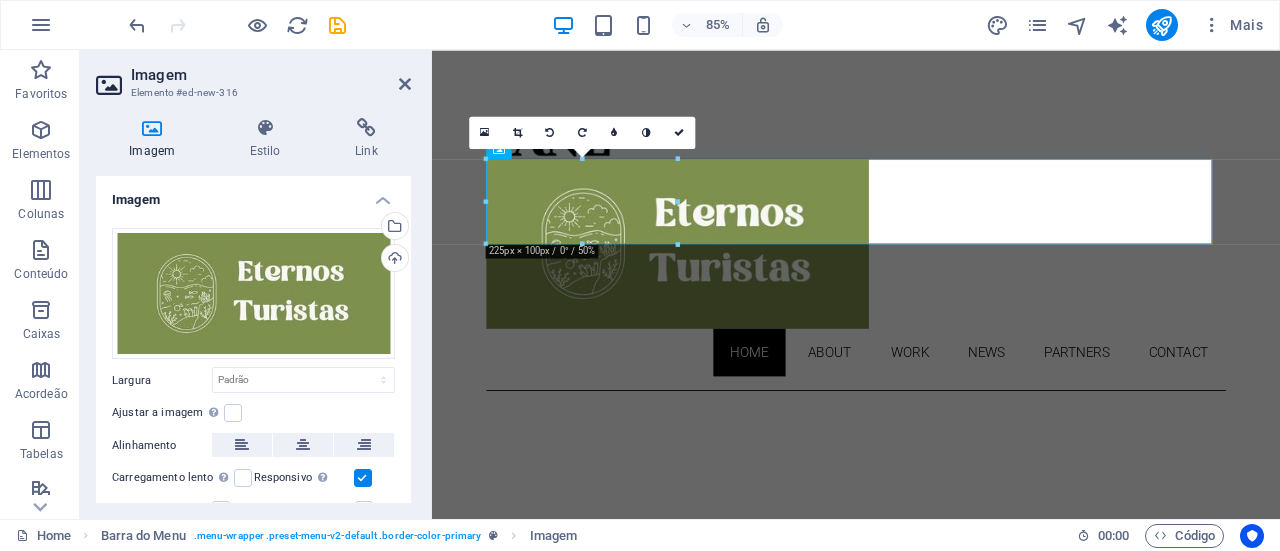 click on "Skip to main content
Home About Work News Partners Contact About me My work Partners Contato About Lorem ipsum dolor sit amet, consectetuer adipiscing elit. Aenean commodo ligula eget dolor. Lorem ipsum dolor sit amet. see more Work Lorem ipsum dolor sit amet, consectetuer adipiscing elit. Aenean commodo ligula eget dolor. Lorem ipsum dolor sit amet. see more Blog Lorem ipsum dolor sit amet, consectetuer adipiscing elit. Aenean commodo ligula eget dolor. Lorem ipsum dolor sit amet. see more Phone Call me! +1-[PHONE] Social Facebook Instagram Twitter Contact [EMAIL] Legal Notice Privacy" at bounding box center [931, 2541] 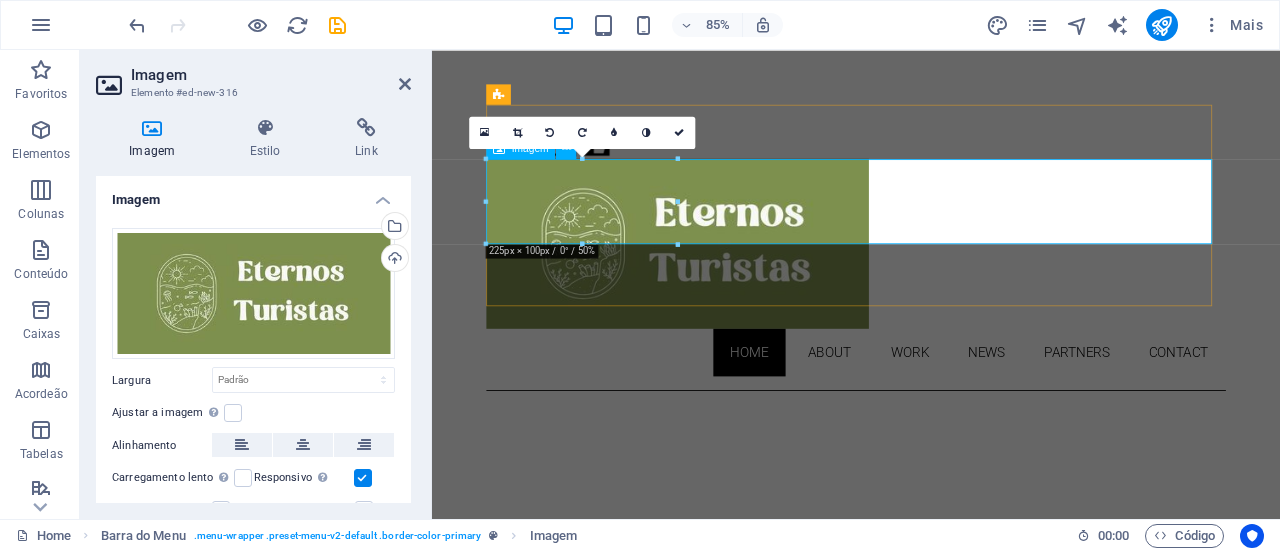 click on "Home About Work News Partners Contact" at bounding box center [931, 282] 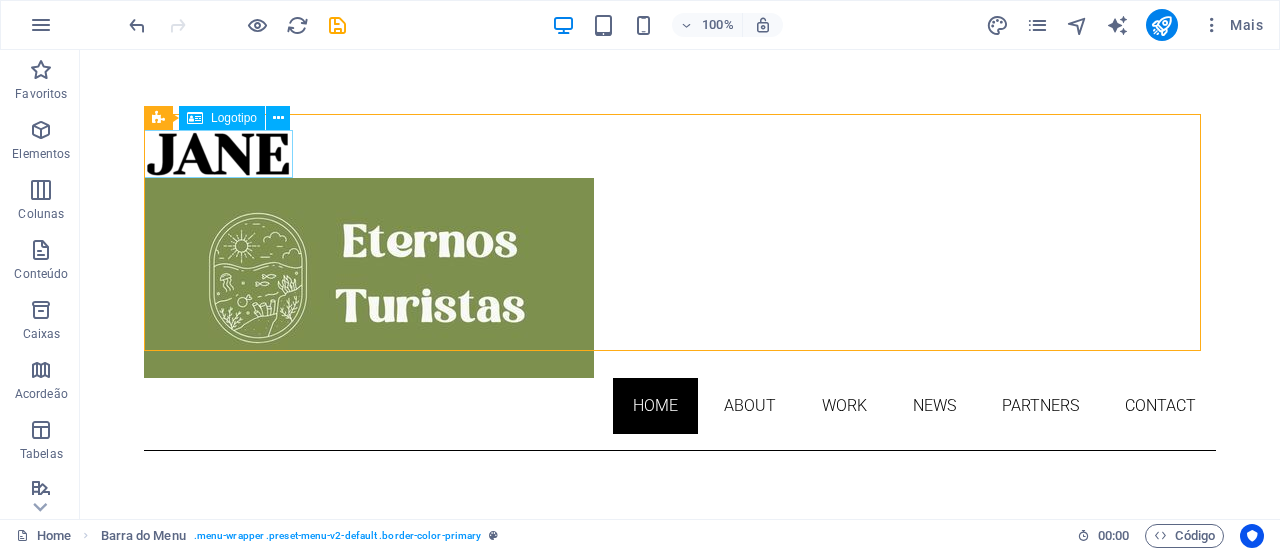 click on "Logotipo" at bounding box center (234, 118) 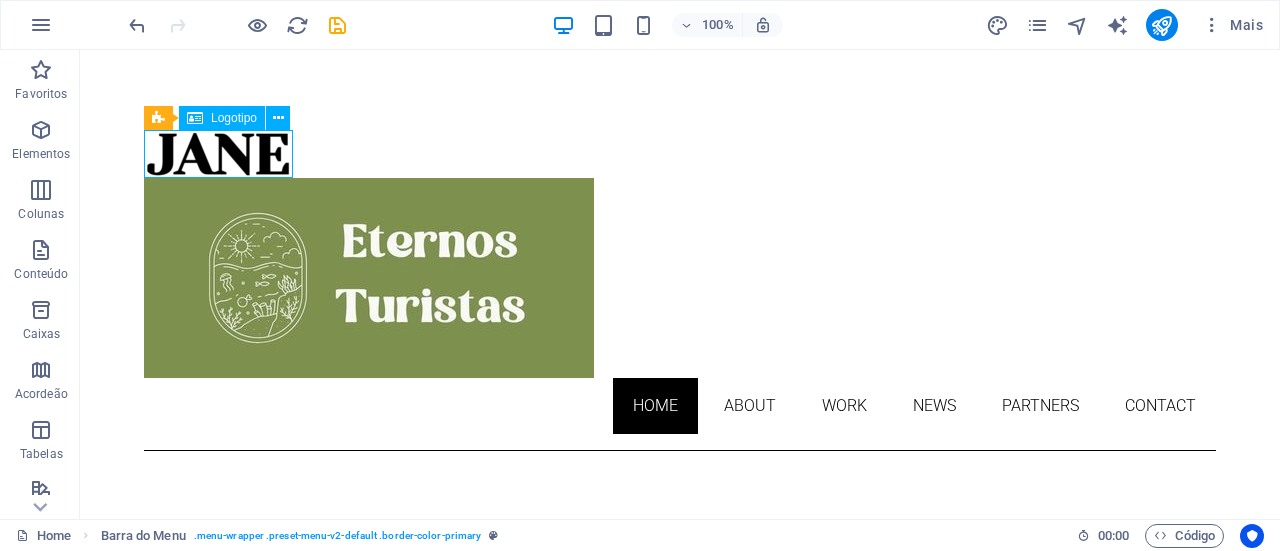 click at bounding box center [680, 154] 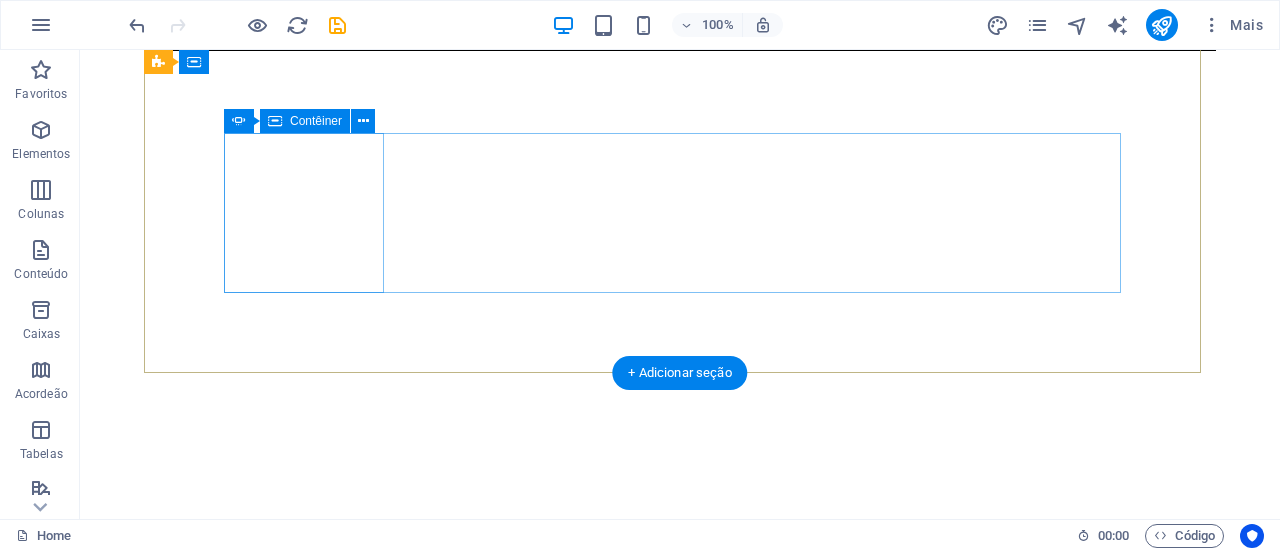 scroll, scrollTop: 0, scrollLeft: 0, axis: both 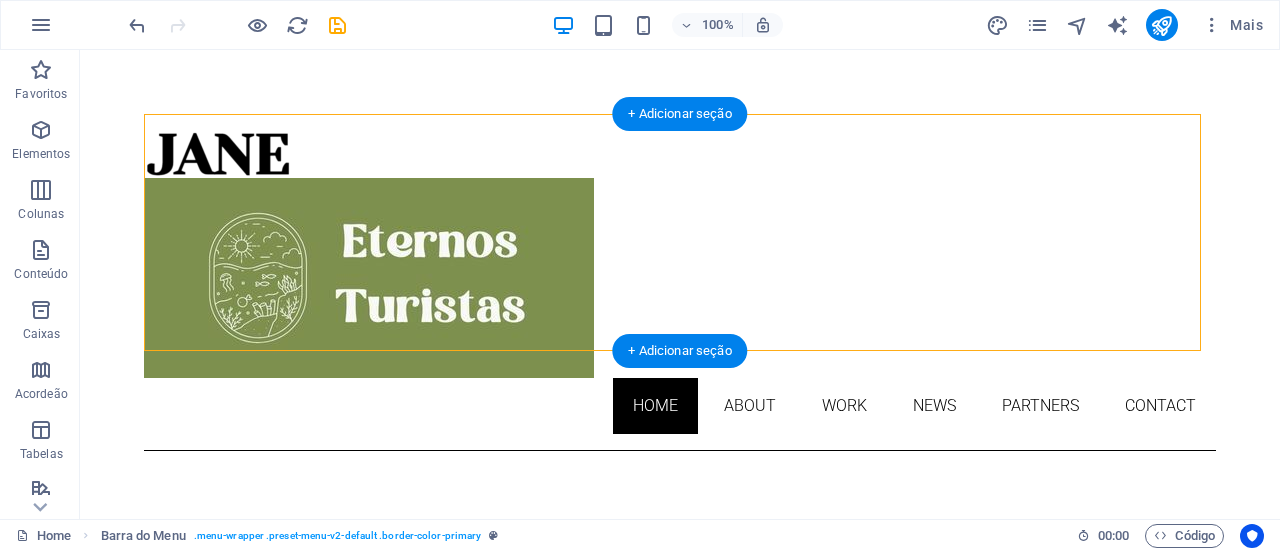 drag, startPoint x: 248, startPoint y: 238, endPoint x: 248, endPoint y: 291, distance: 53 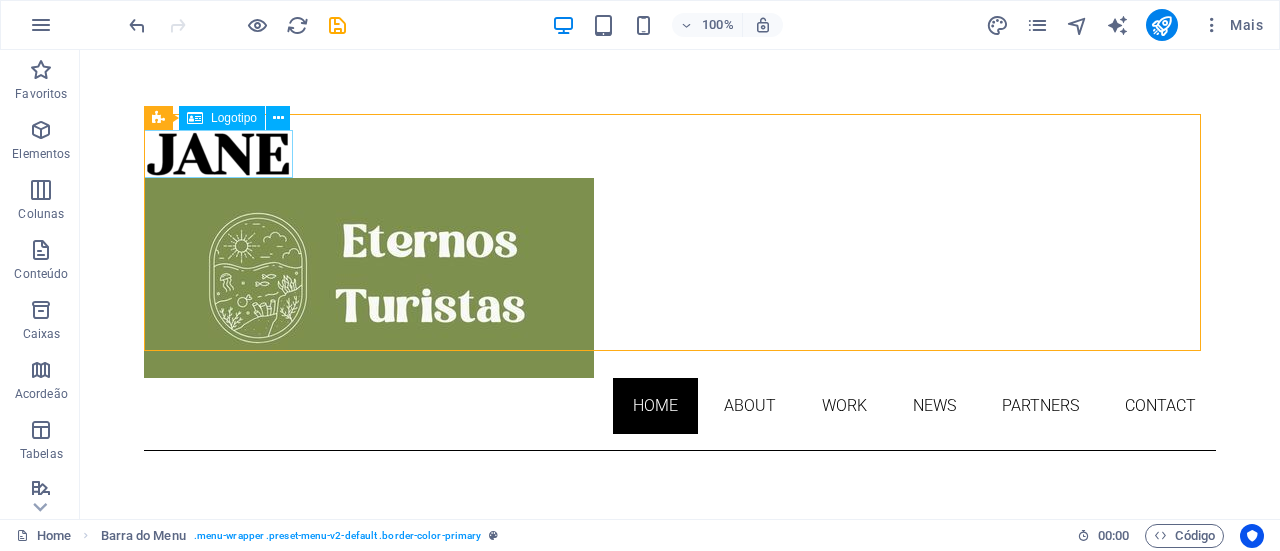click on "Logotipo" at bounding box center [234, 118] 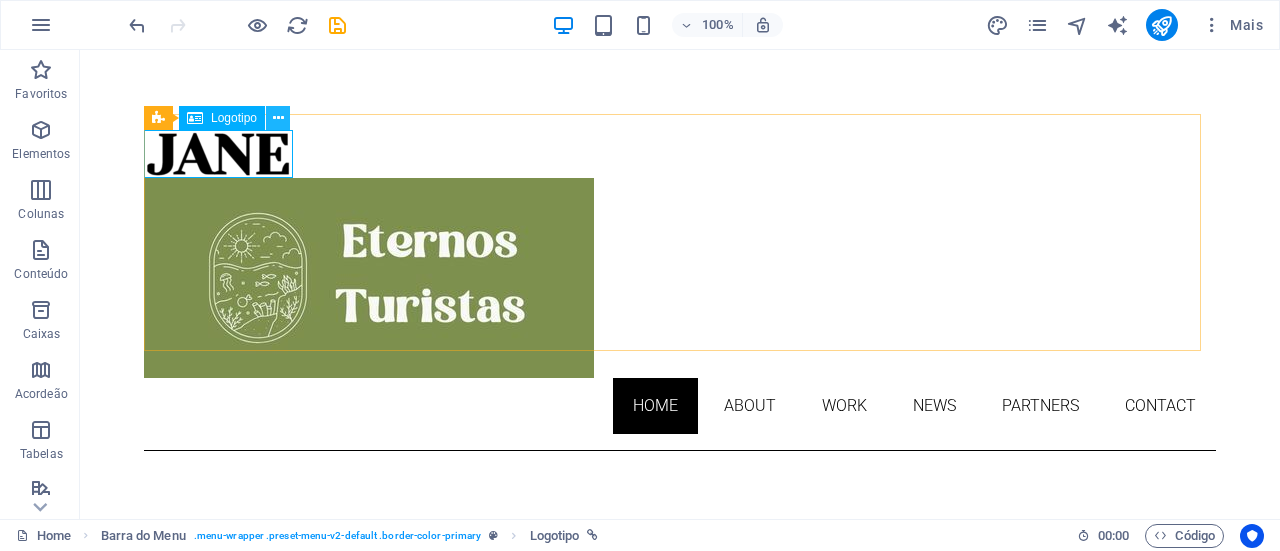 click at bounding box center [278, 118] 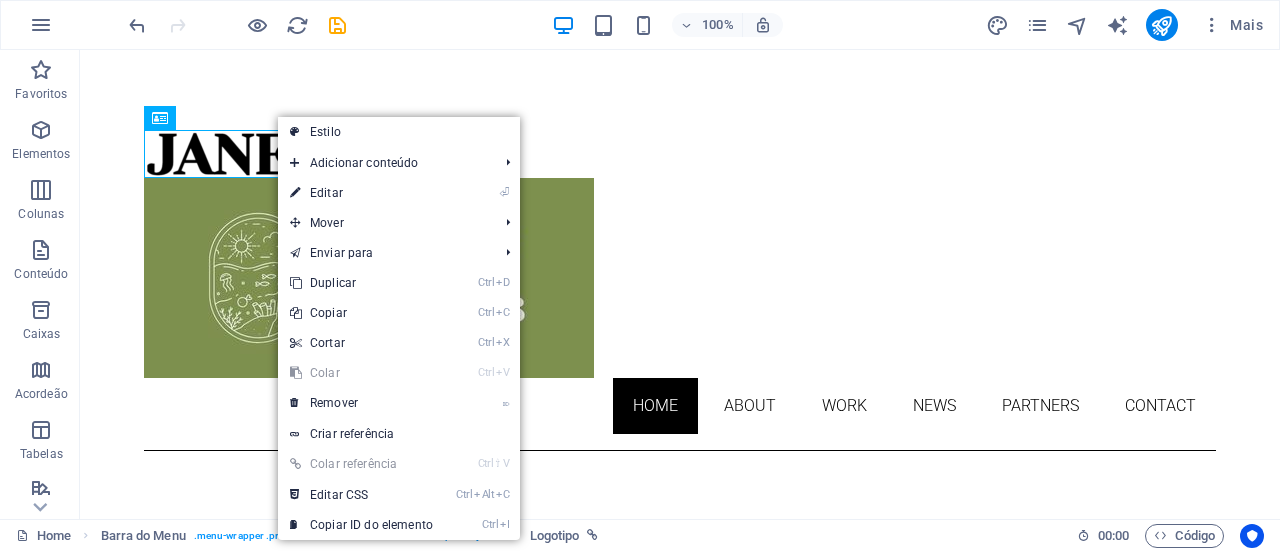 click on "Ctrl V  Colar" at bounding box center (361, 373) 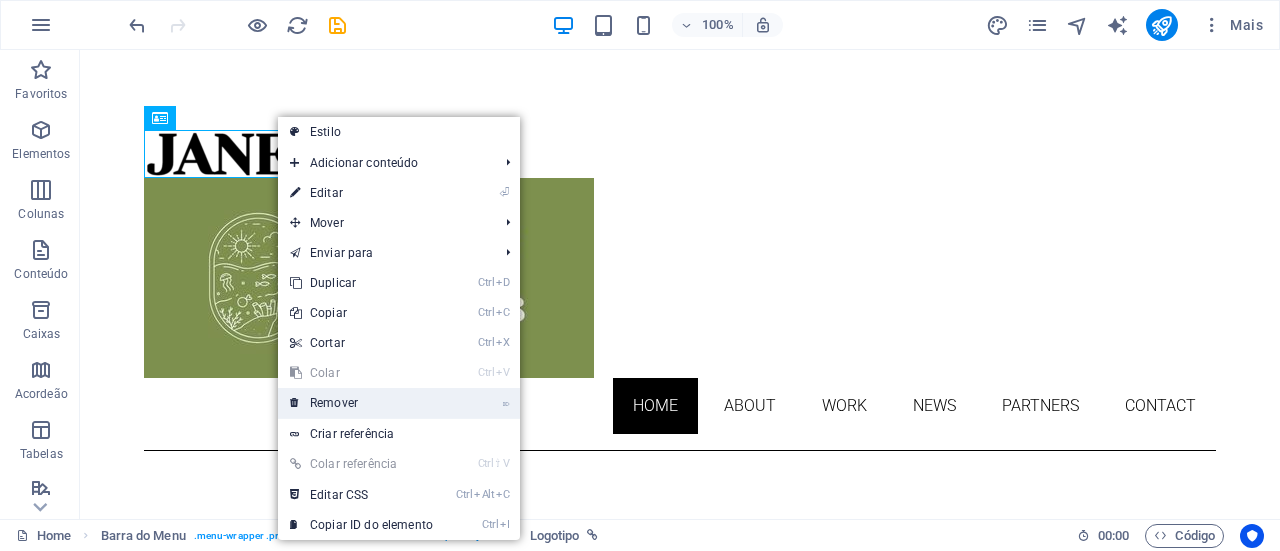 click on "⌦  Remover" at bounding box center [361, 403] 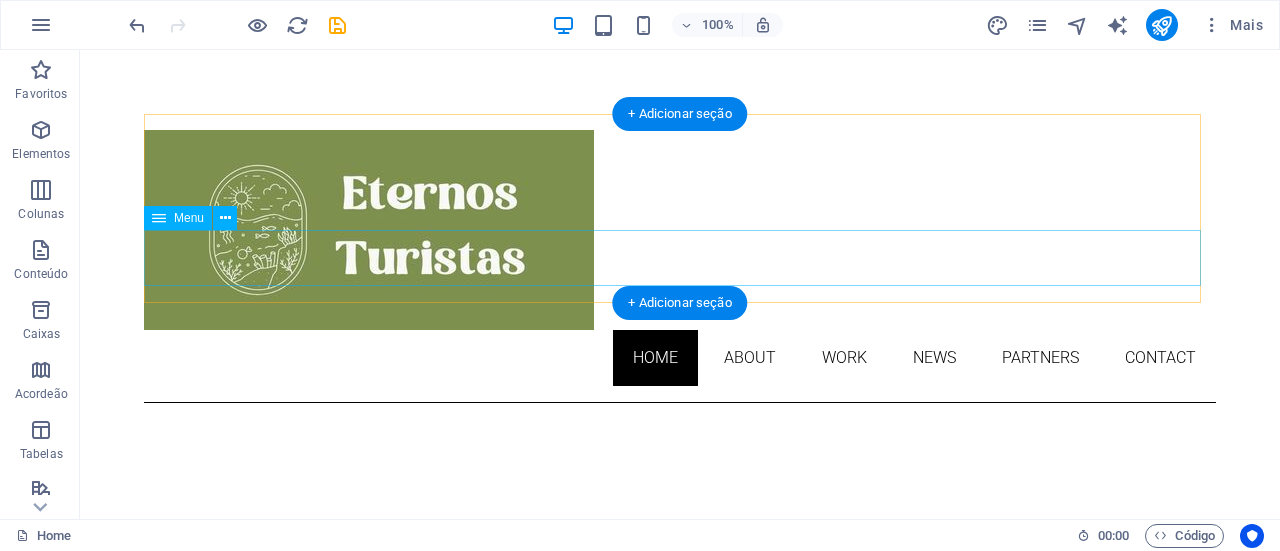 click on "Home About Work News Partners Contact" at bounding box center [680, 358] 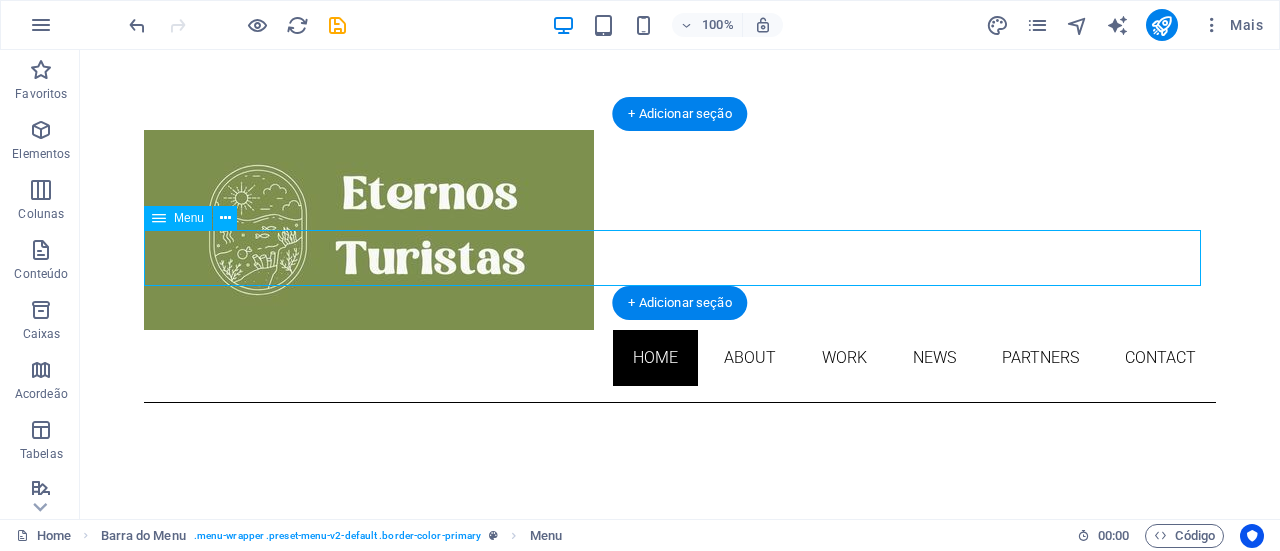 click on "Home About Work News Partners Contact" at bounding box center (680, 358) 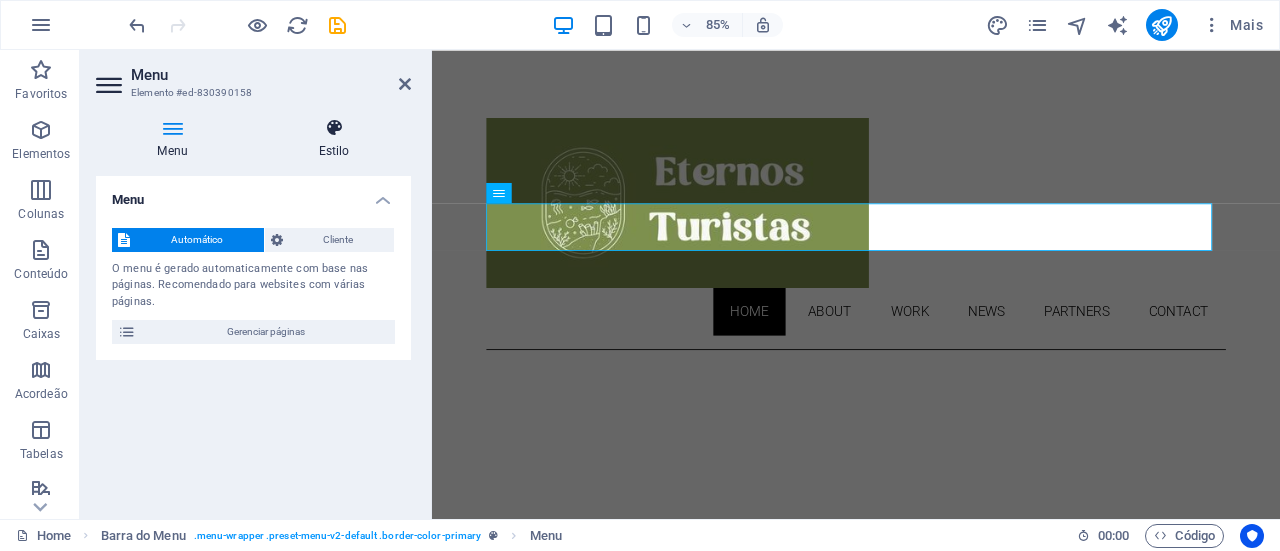 click at bounding box center (334, 128) 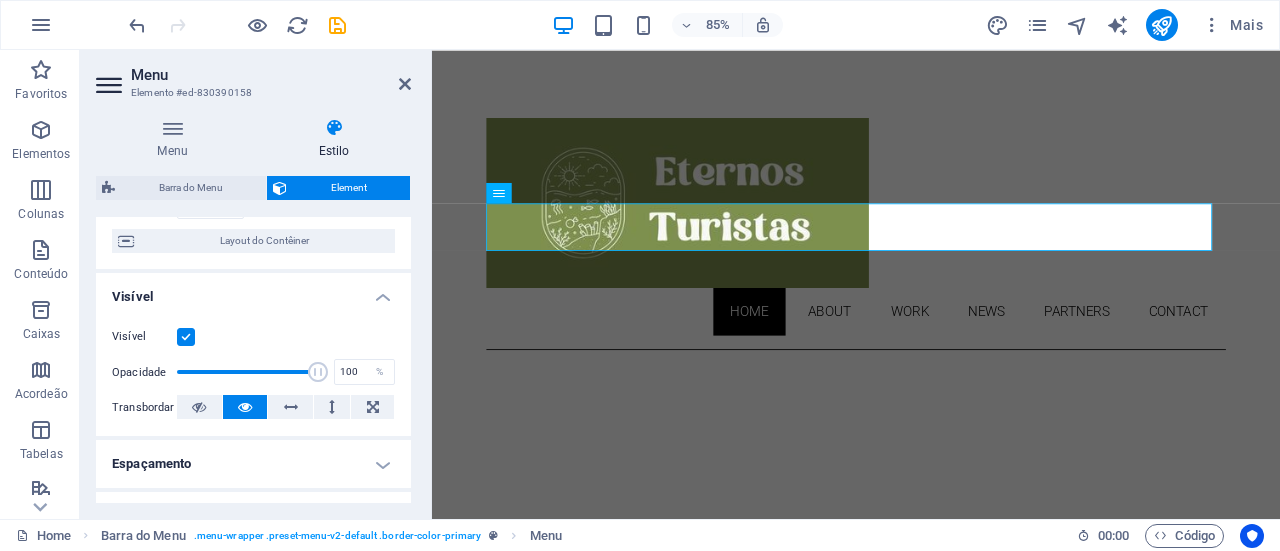 scroll, scrollTop: 0, scrollLeft: 0, axis: both 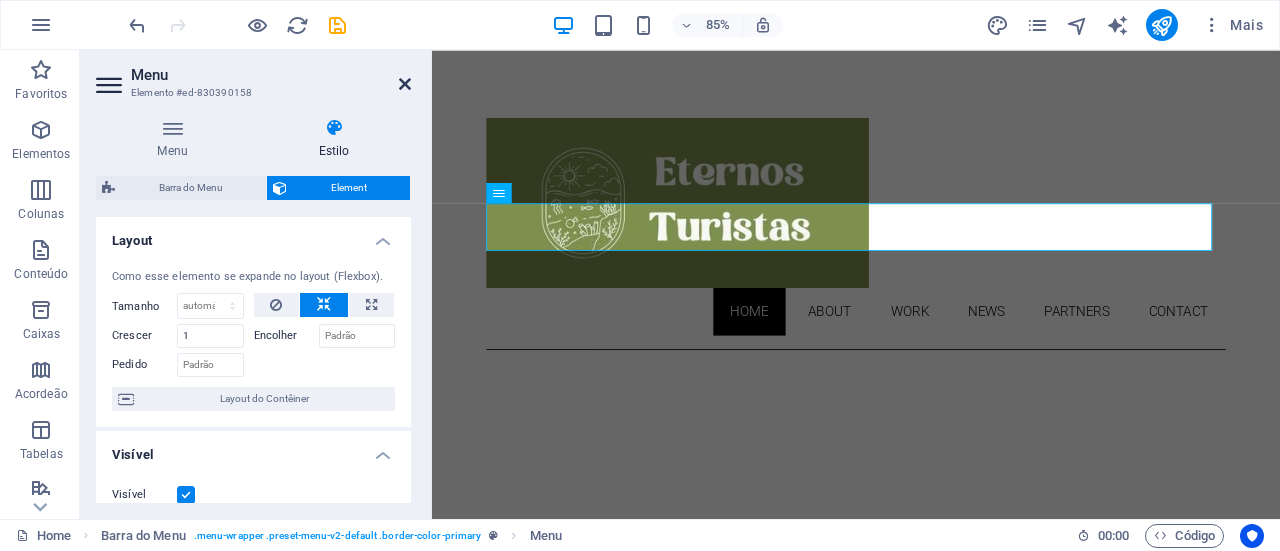click at bounding box center (405, 84) 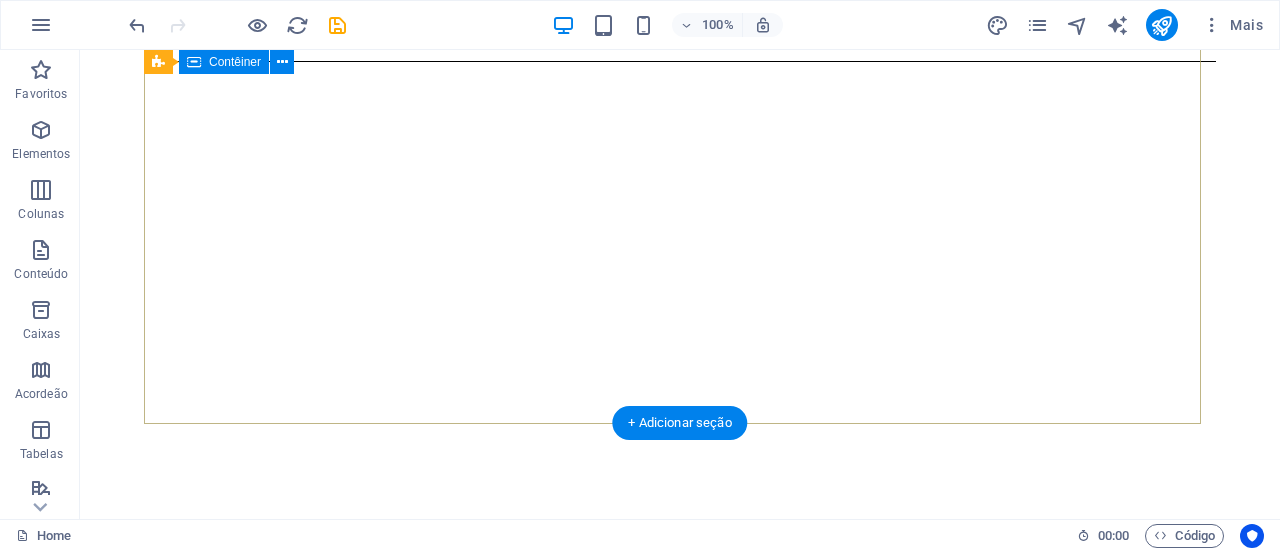 scroll, scrollTop: 0, scrollLeft: 0, axis: both 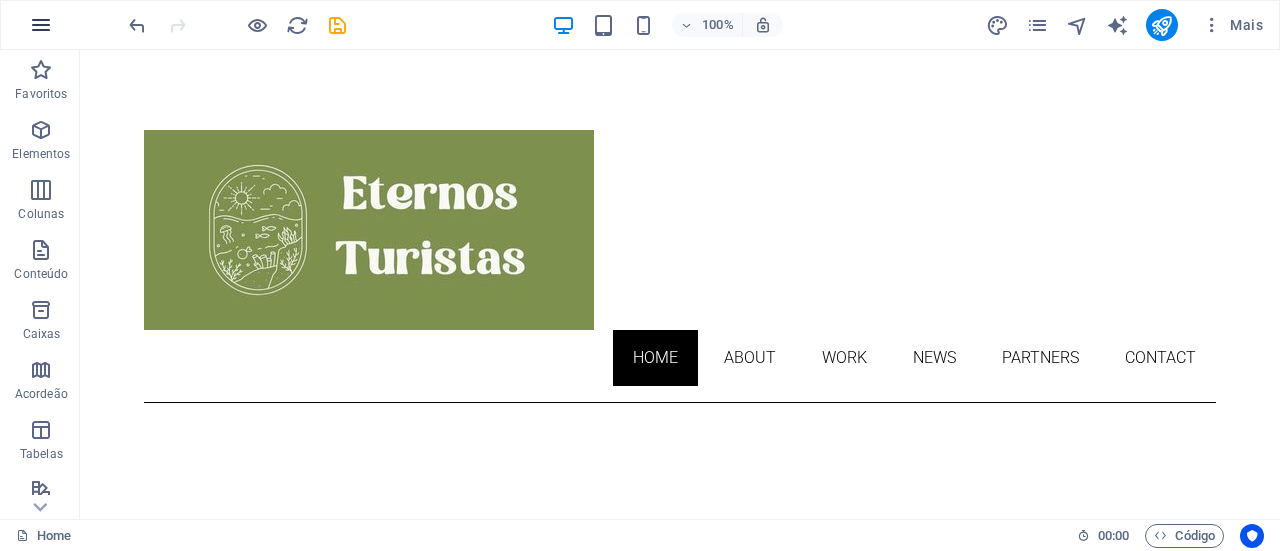 click at bounding box center (41, 25) 